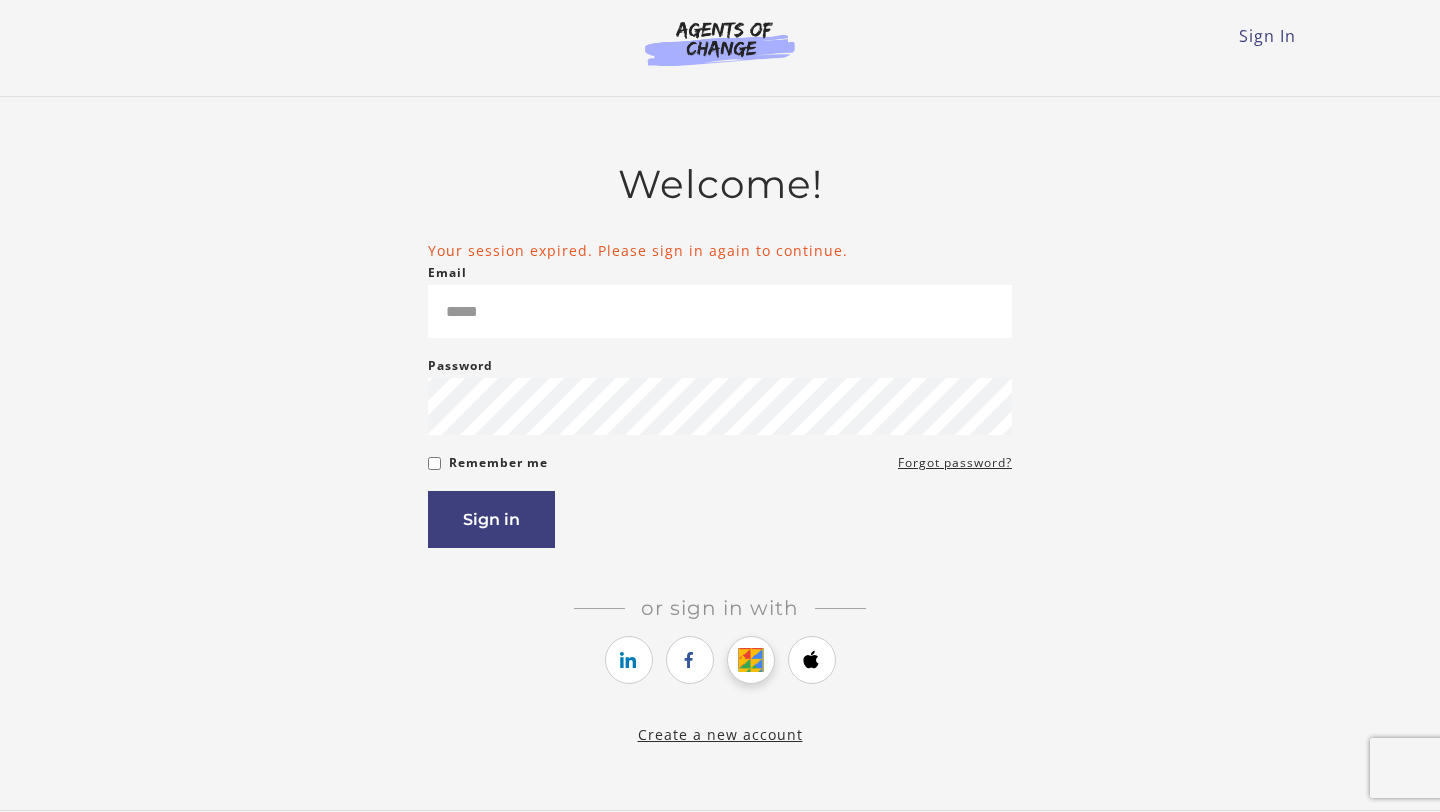 scroll, scrollTop: 0, scrollLeft: 0, axis: both 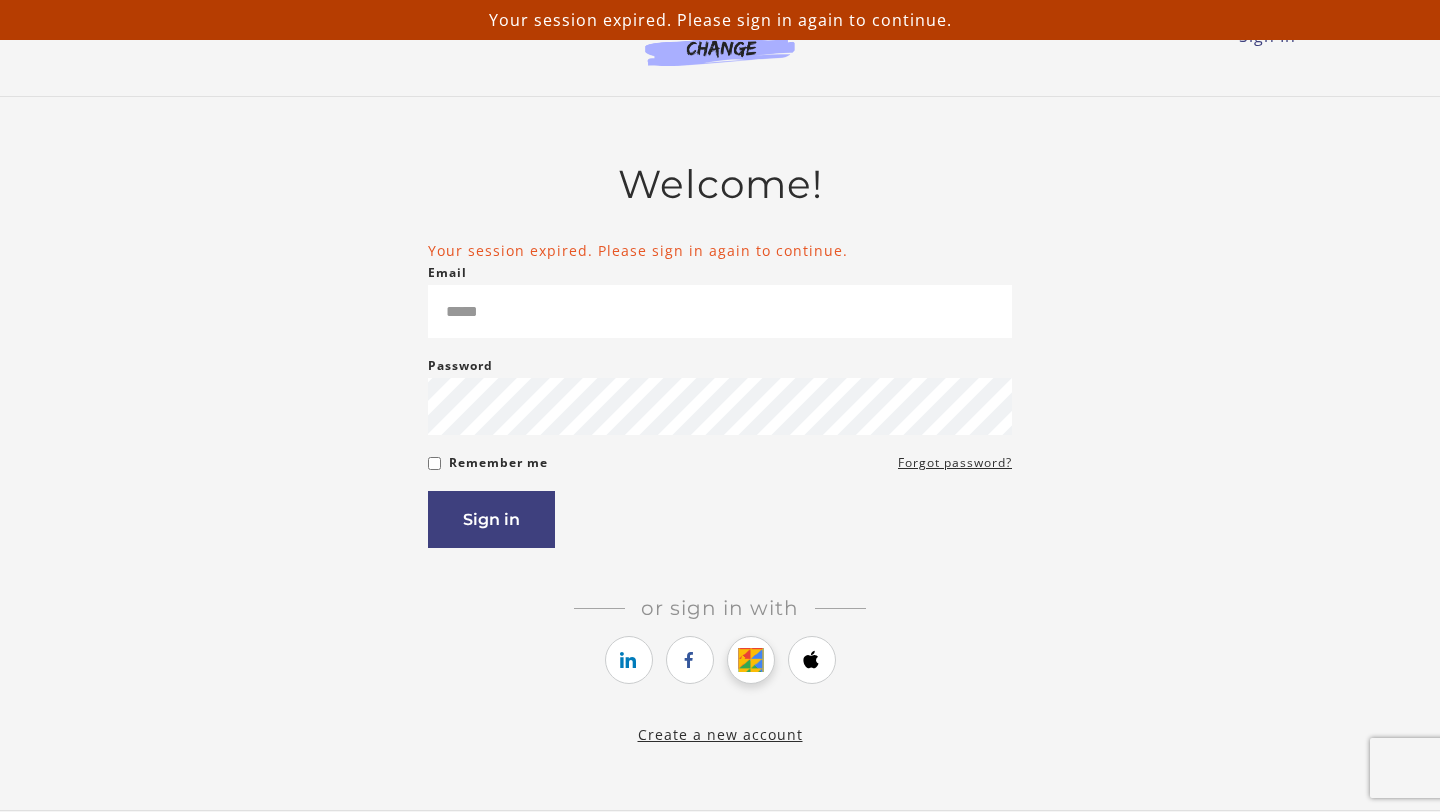 click at bounding box center (750, 660) 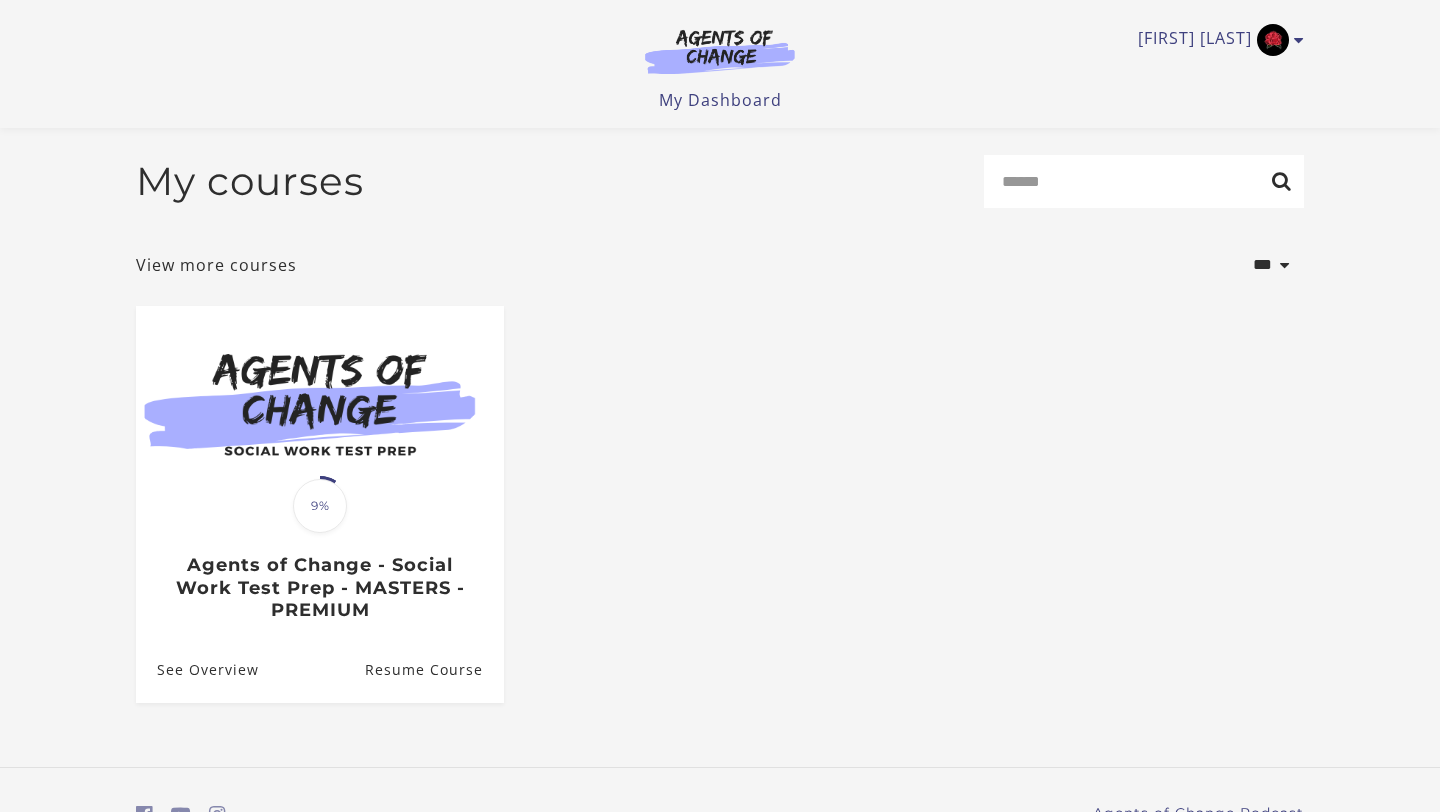 scroll, scrollTop: 105, scrollLeft: 0, axis: vertical 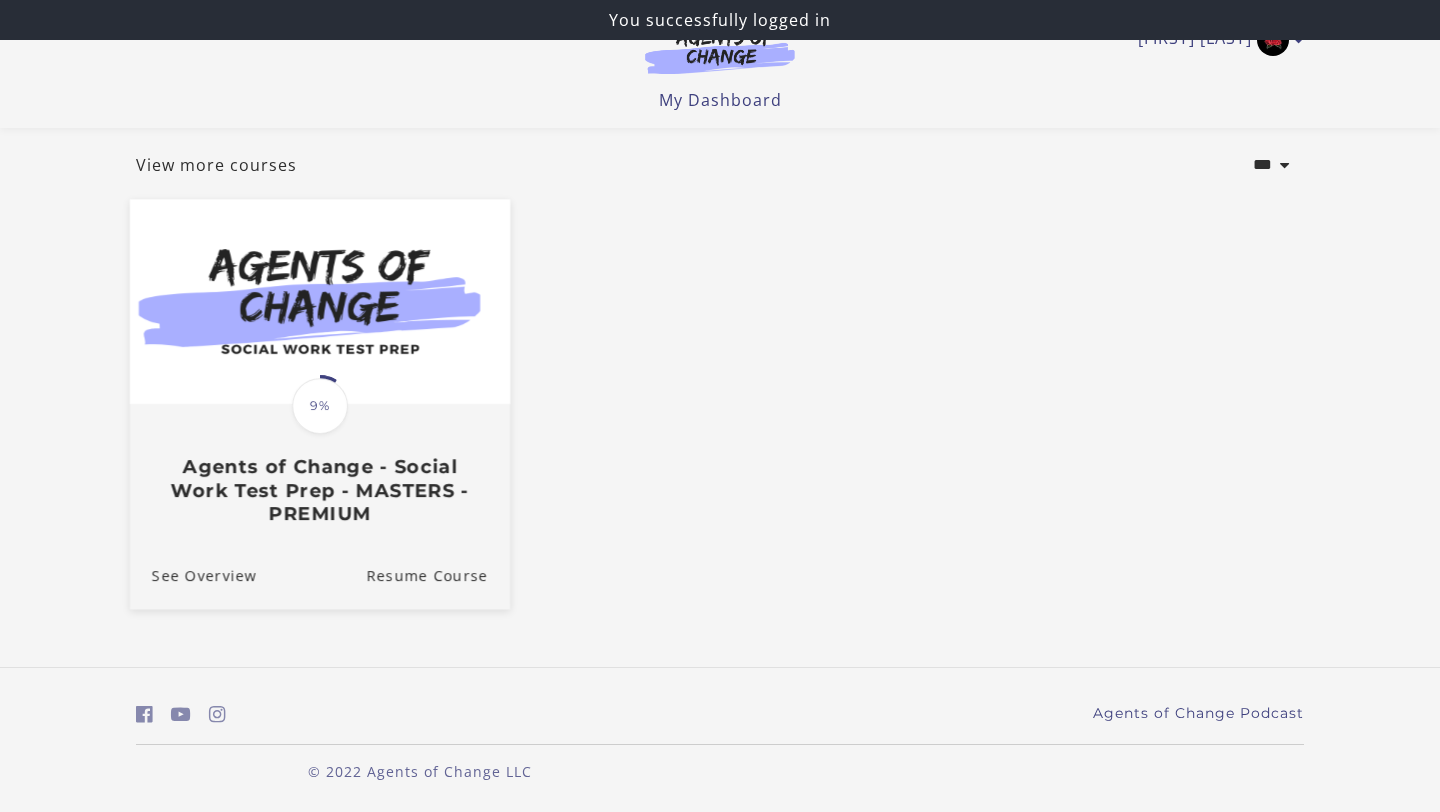 click on "Translation missing: en.liquid.partials.dashboard_course_card.progress_description: 9%
9%
Agents of Change - Social Work Test Prep - MASTERS - PREMIUM" at bounding box center (320, 465) 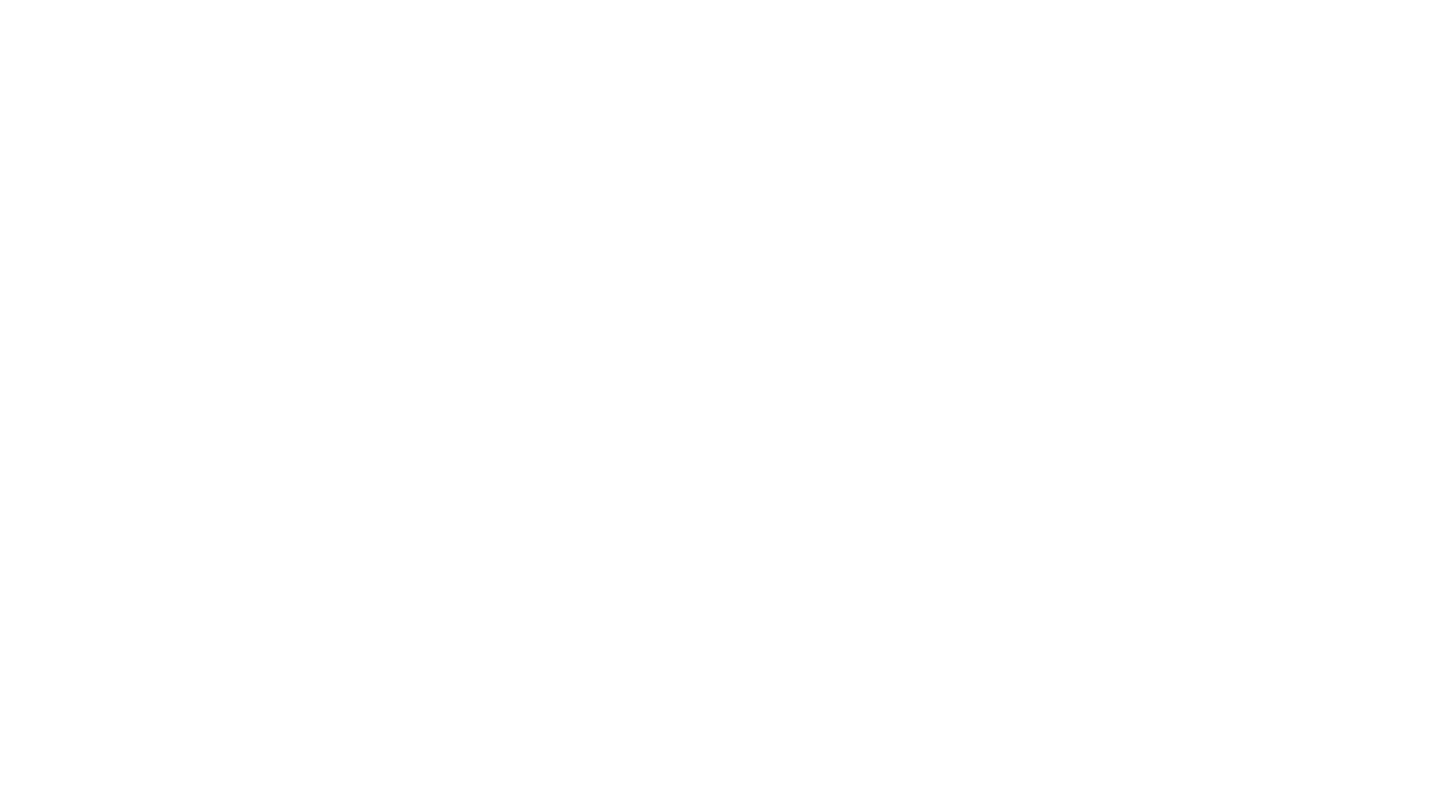 scroll, scrollTop: 0, scrollLeft: 0, axis: both 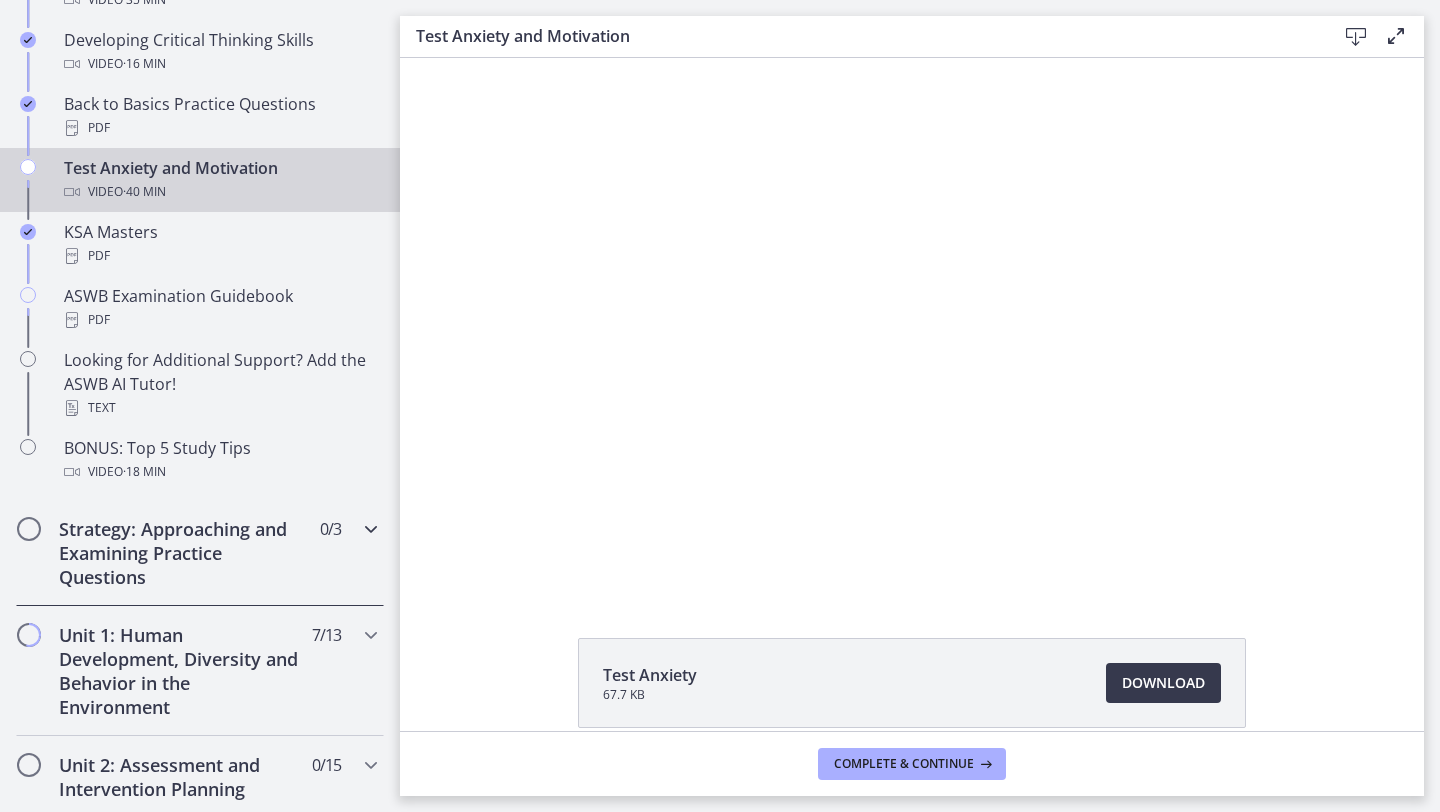 click on "Strategy: Approaching and Examining Practice Questions" at bounding box center [181, 553] 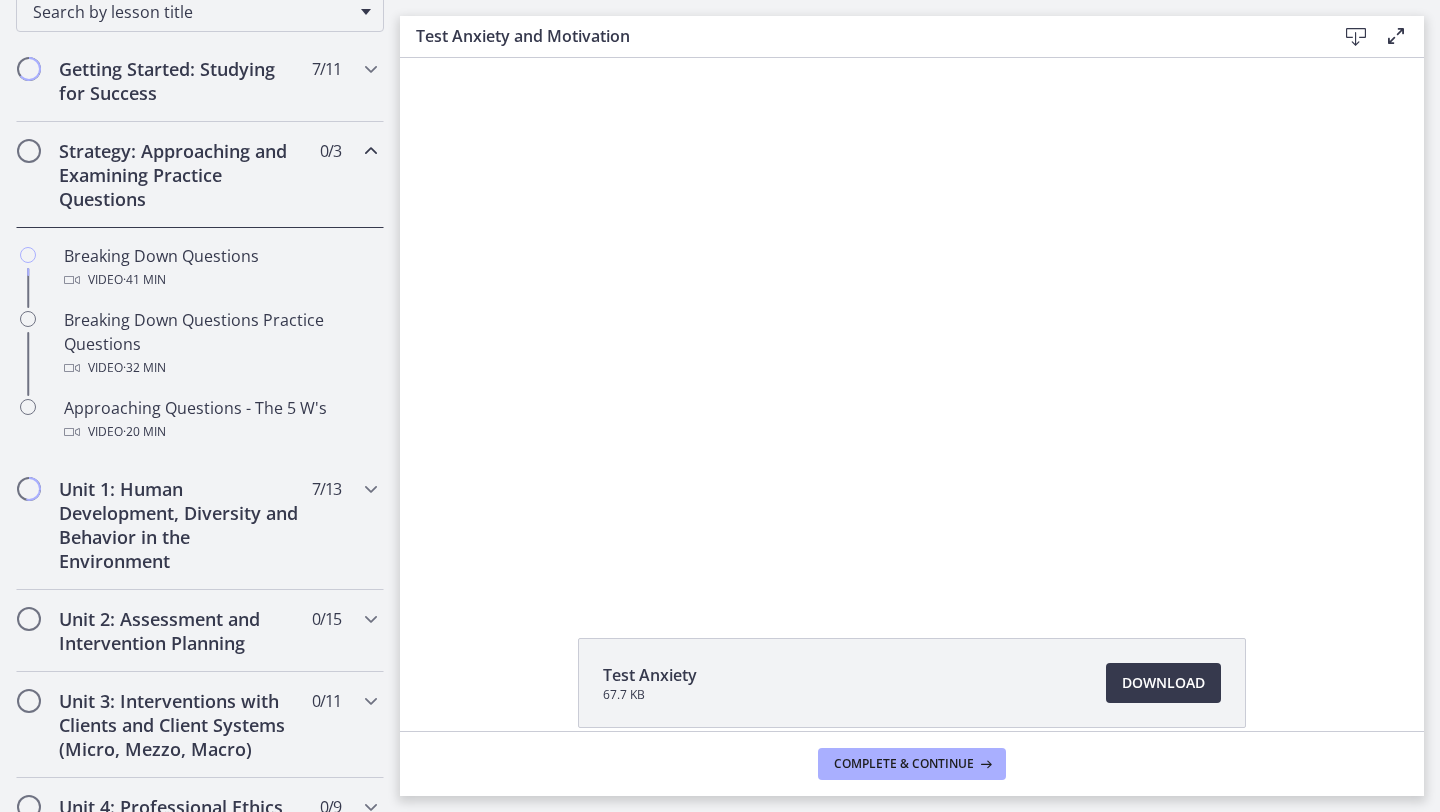 scroll, scrollTop: 333, scrollLeft: 0, axis: vertical 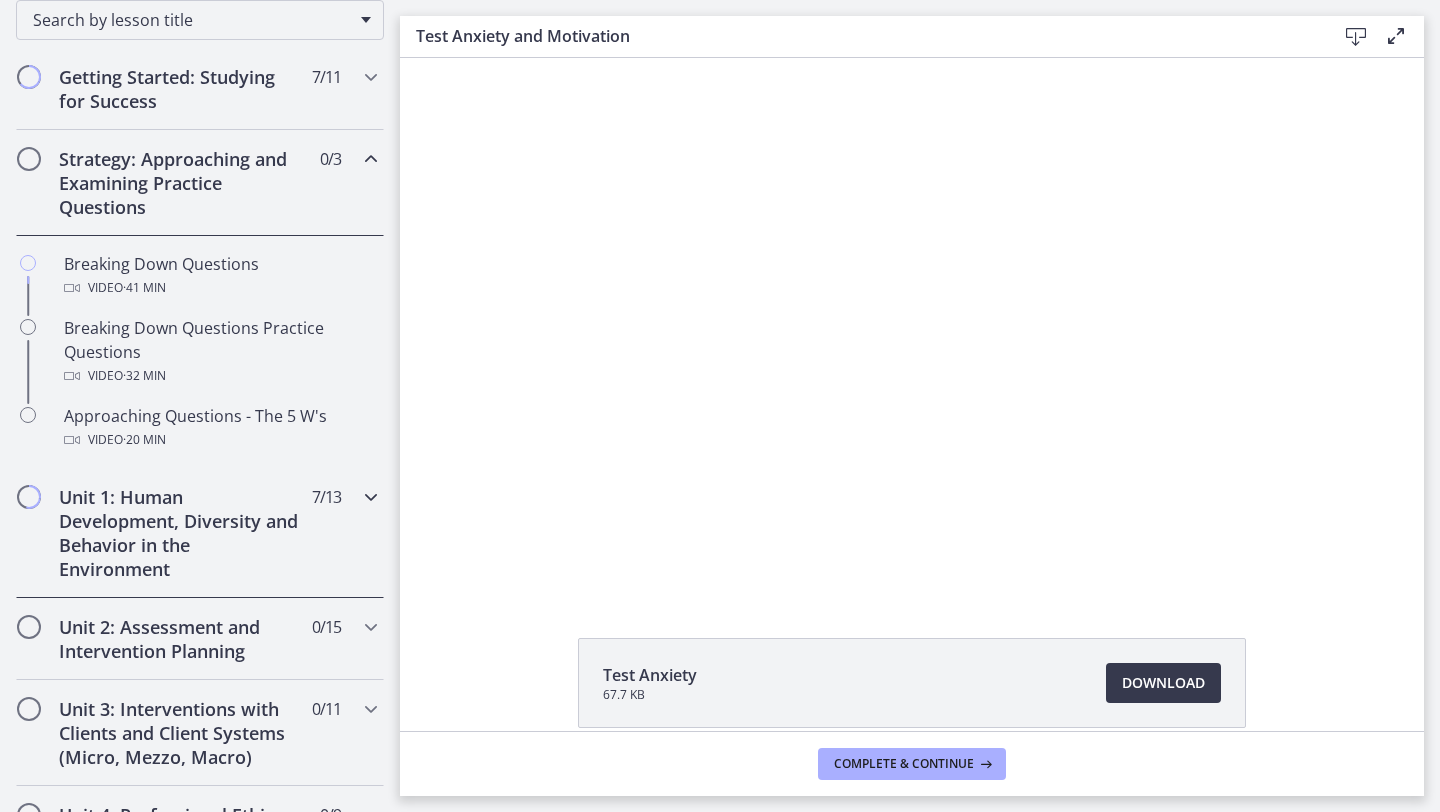 click on "Unit 1: Human Development, Diversity and Behavior in the Environment" at bounding box center (181, 533) 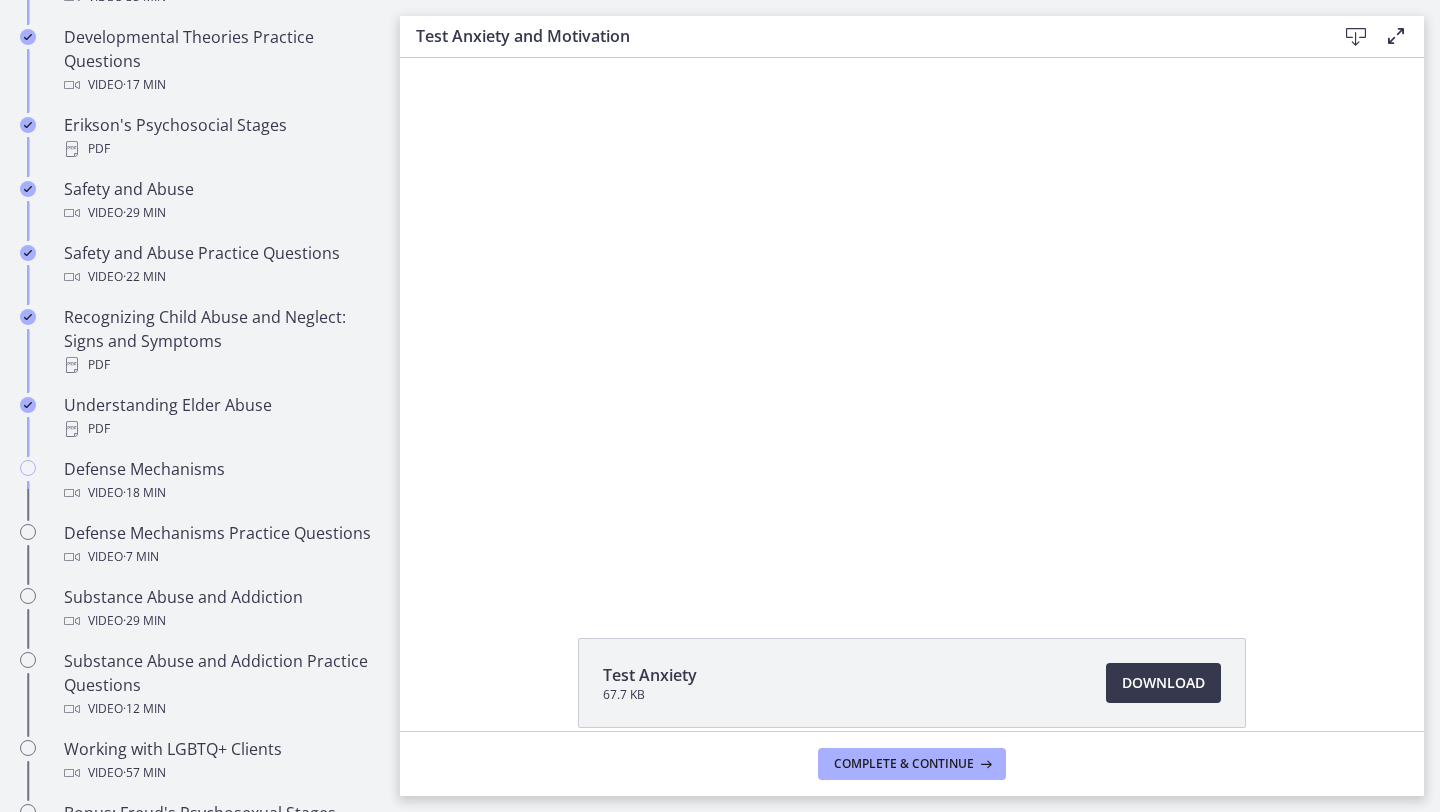 scroll, scrollTop: 789, scrollLeft: 0, axis: vertical 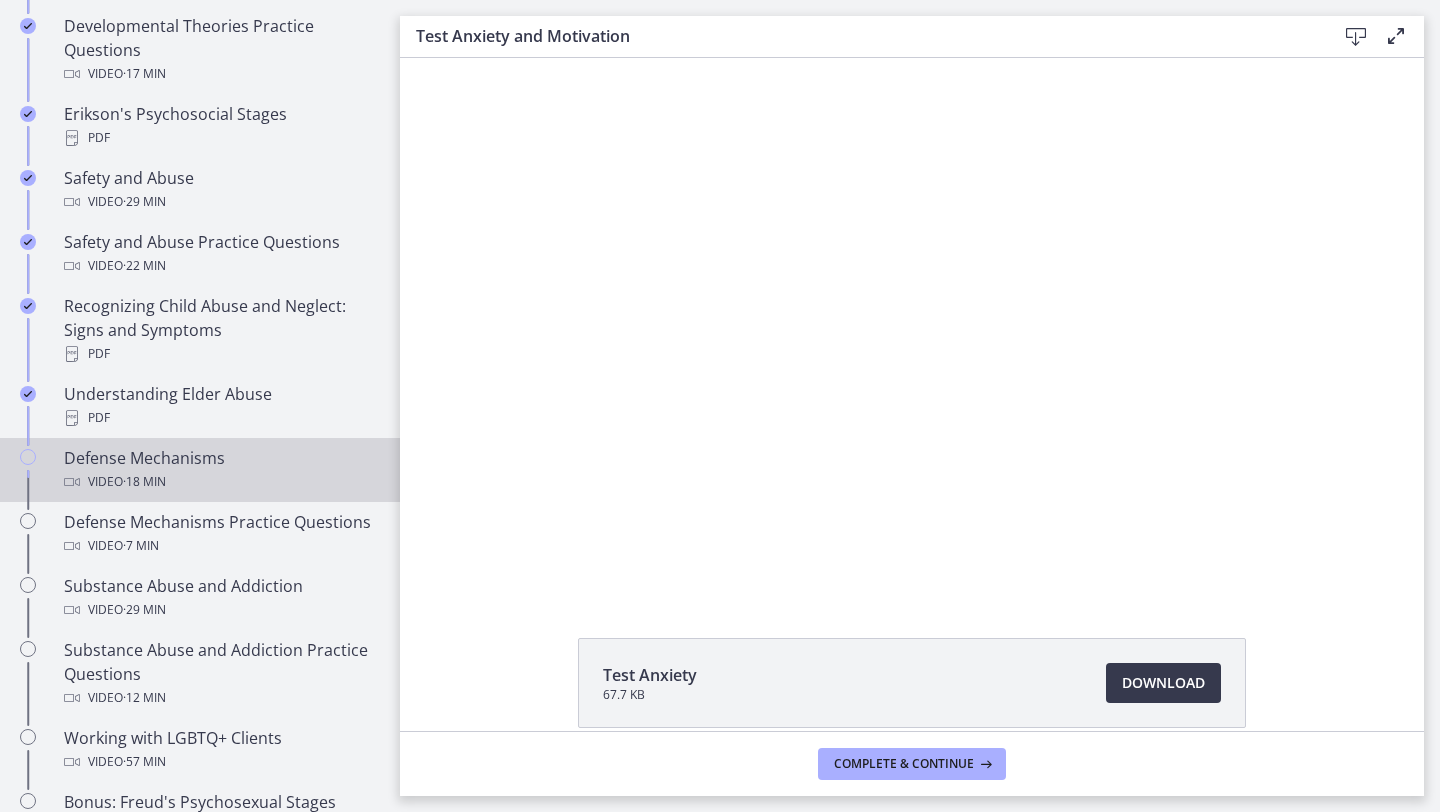 click on "Video
·  18 min" at bounding box center (220, 482) 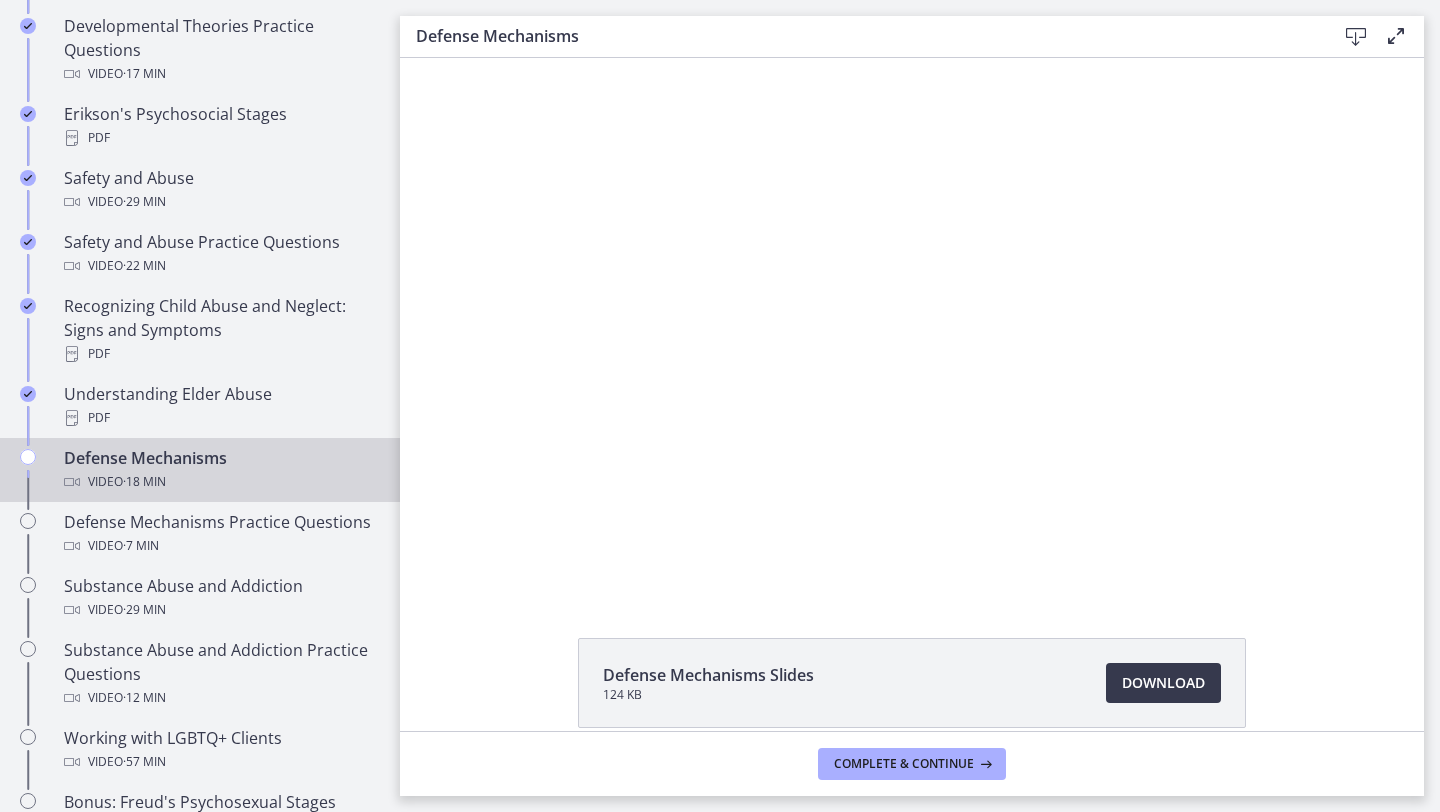 scroll, scrollTop: 0, scrollLeft: 0, axis: both 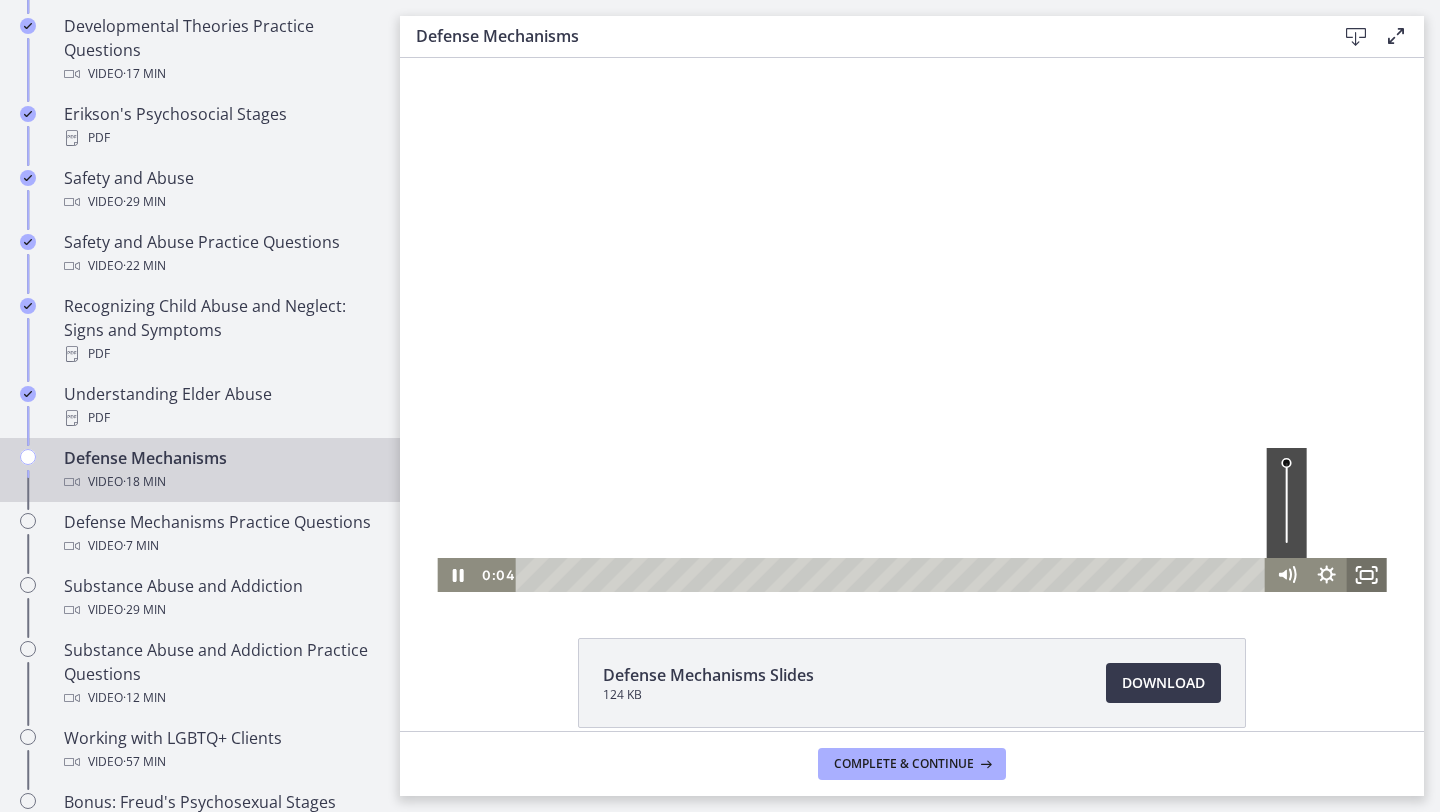 click 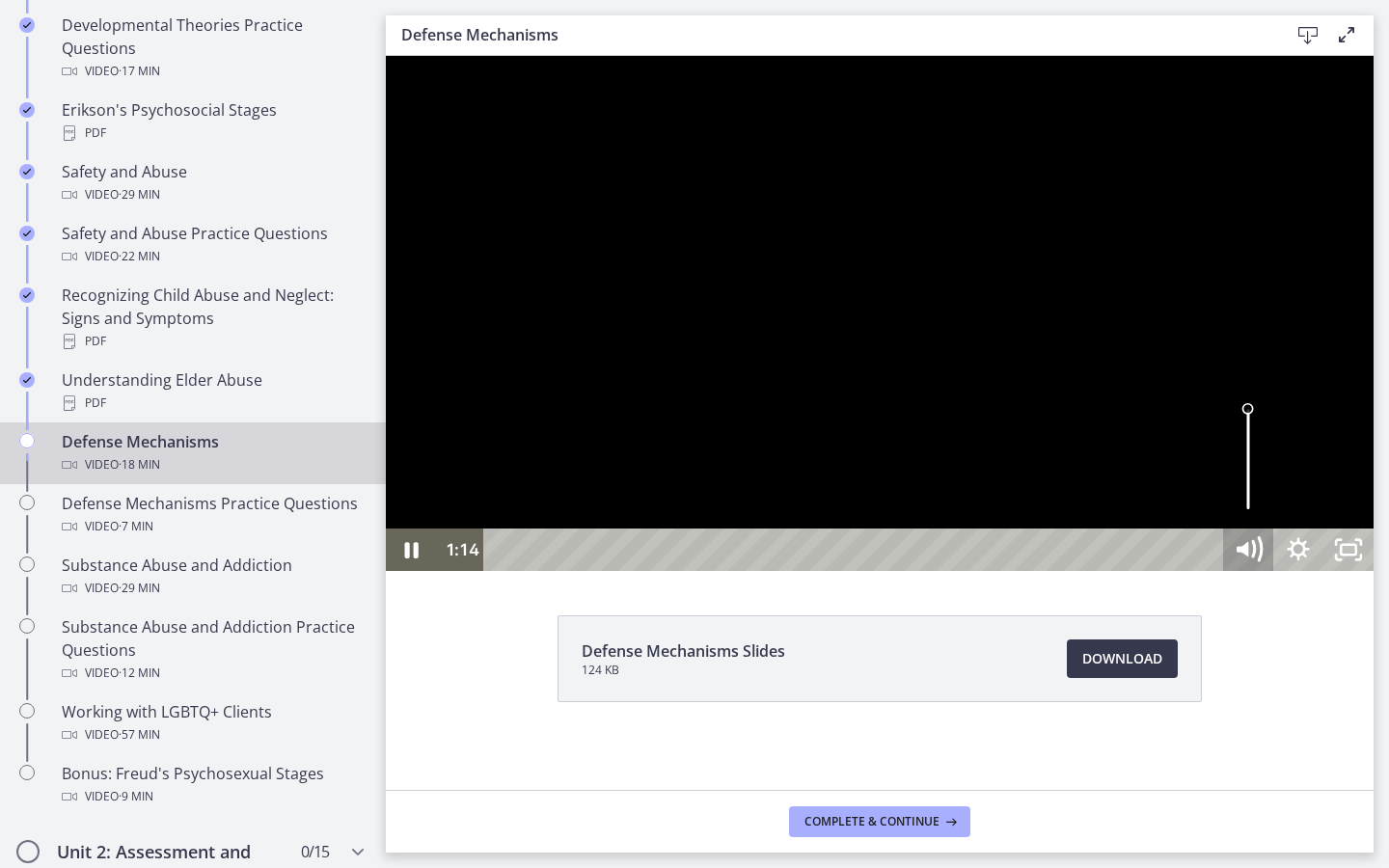 click 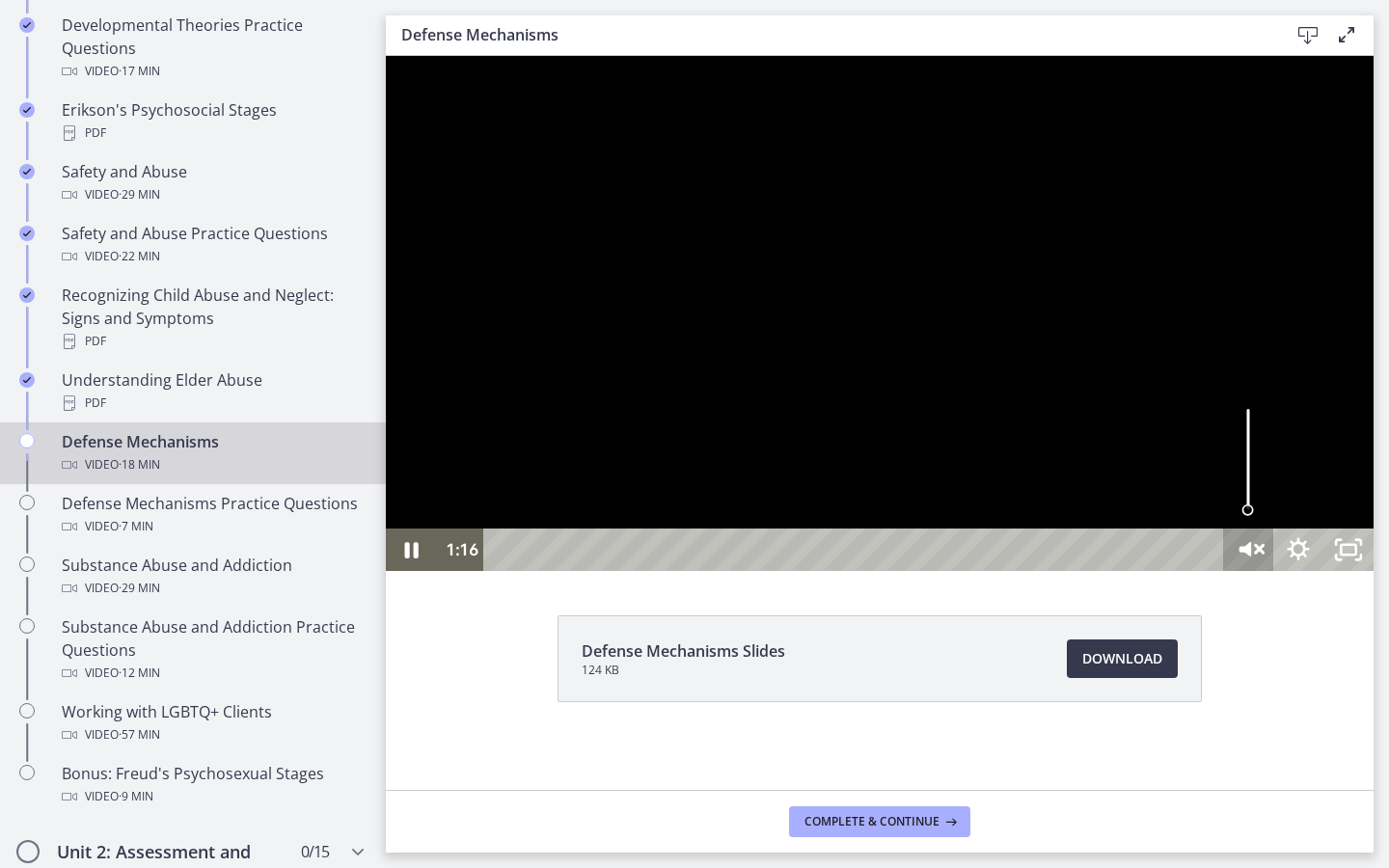 click 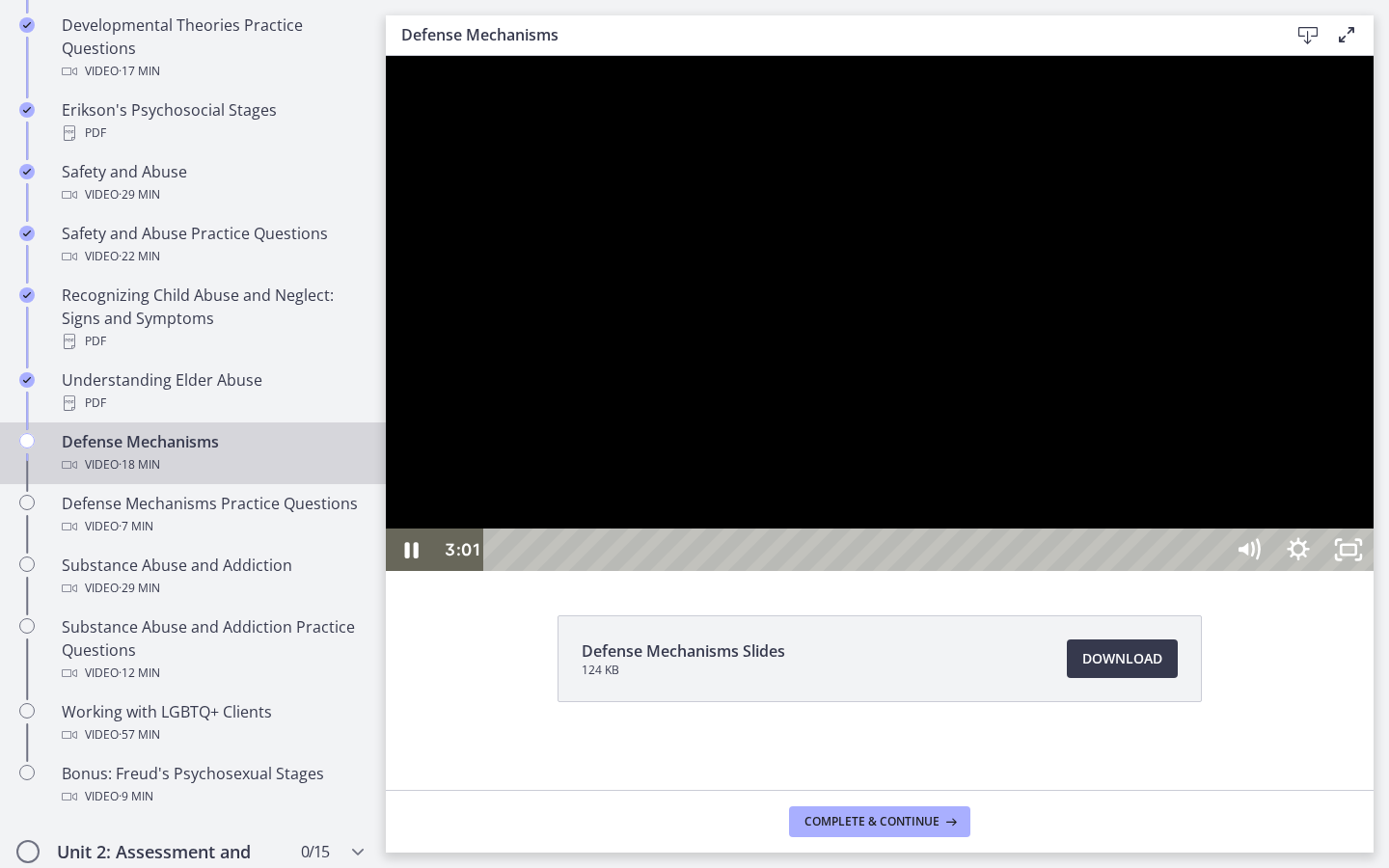 click at bounding box center (880, 313) 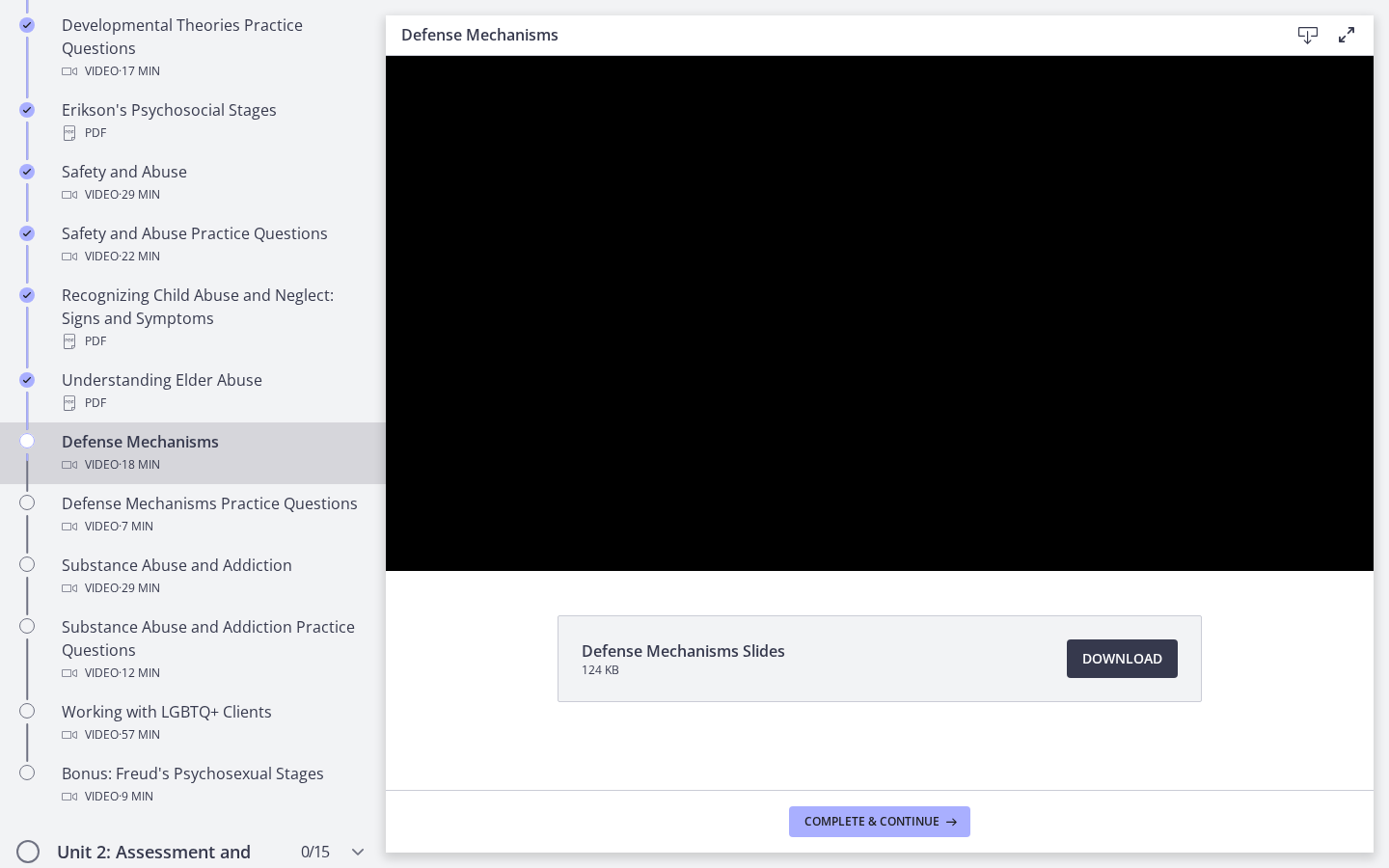 type 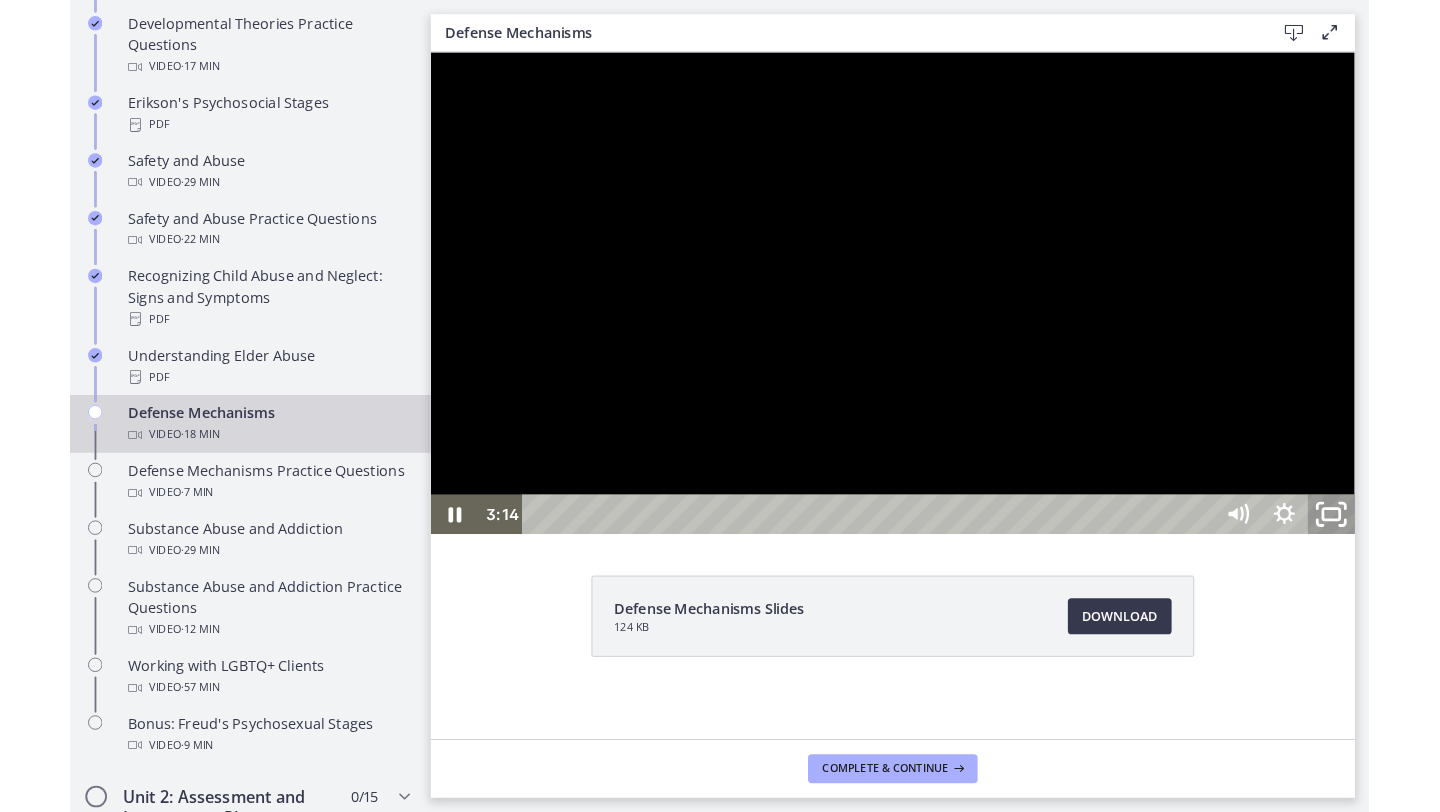 drag, startPoint x: 1836, startPoint y: 929, endPoint x: 1836, endPoint y: 841, distance: 88 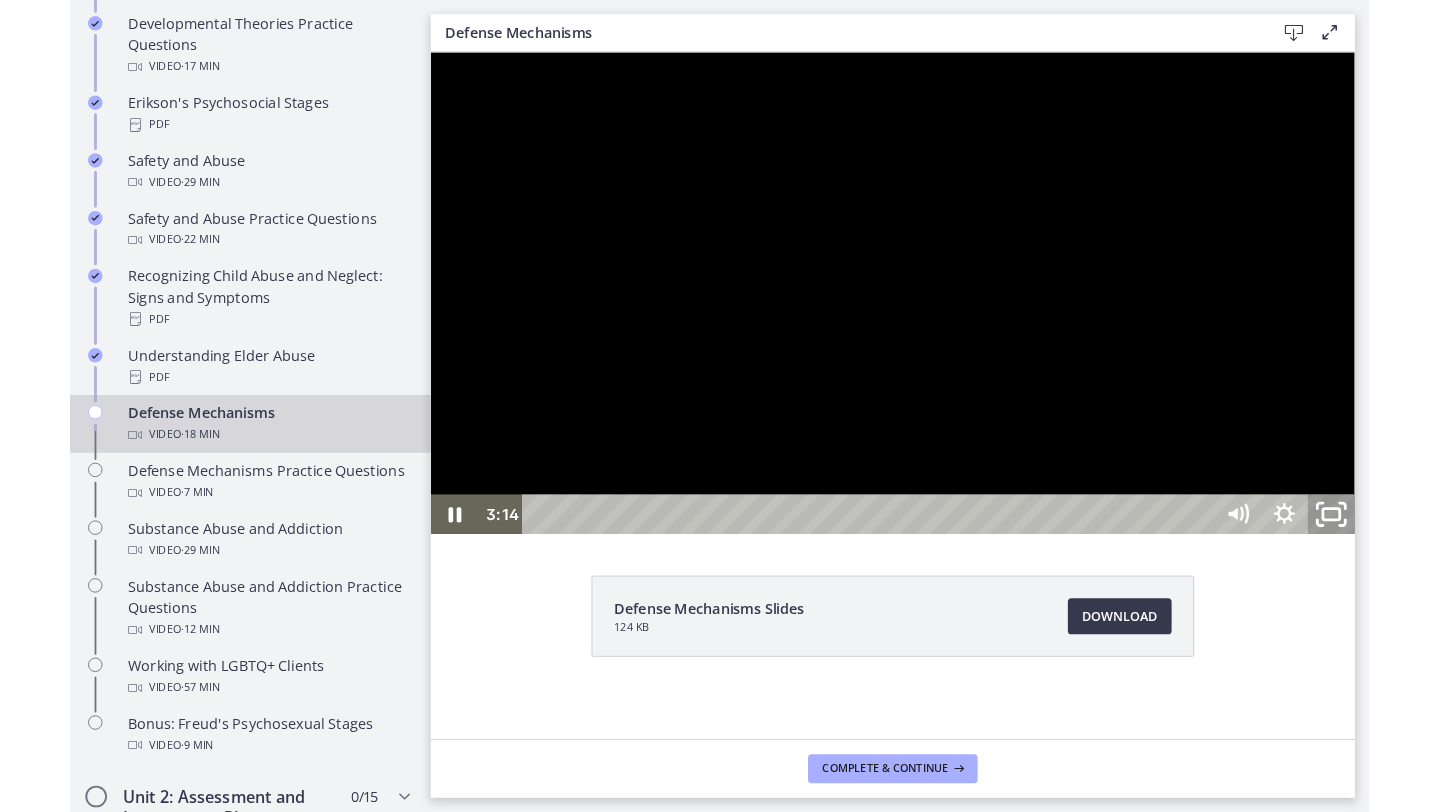 click 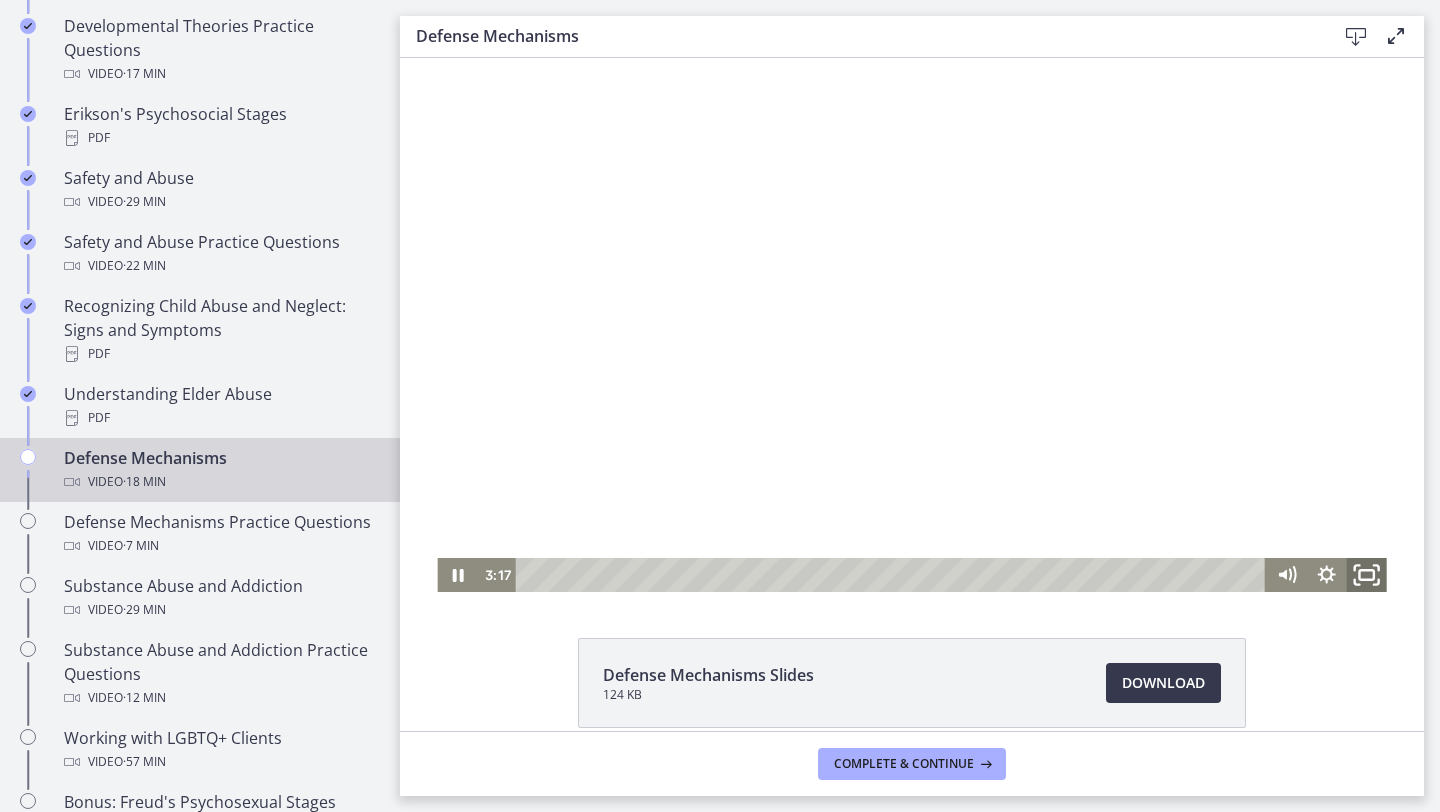 click 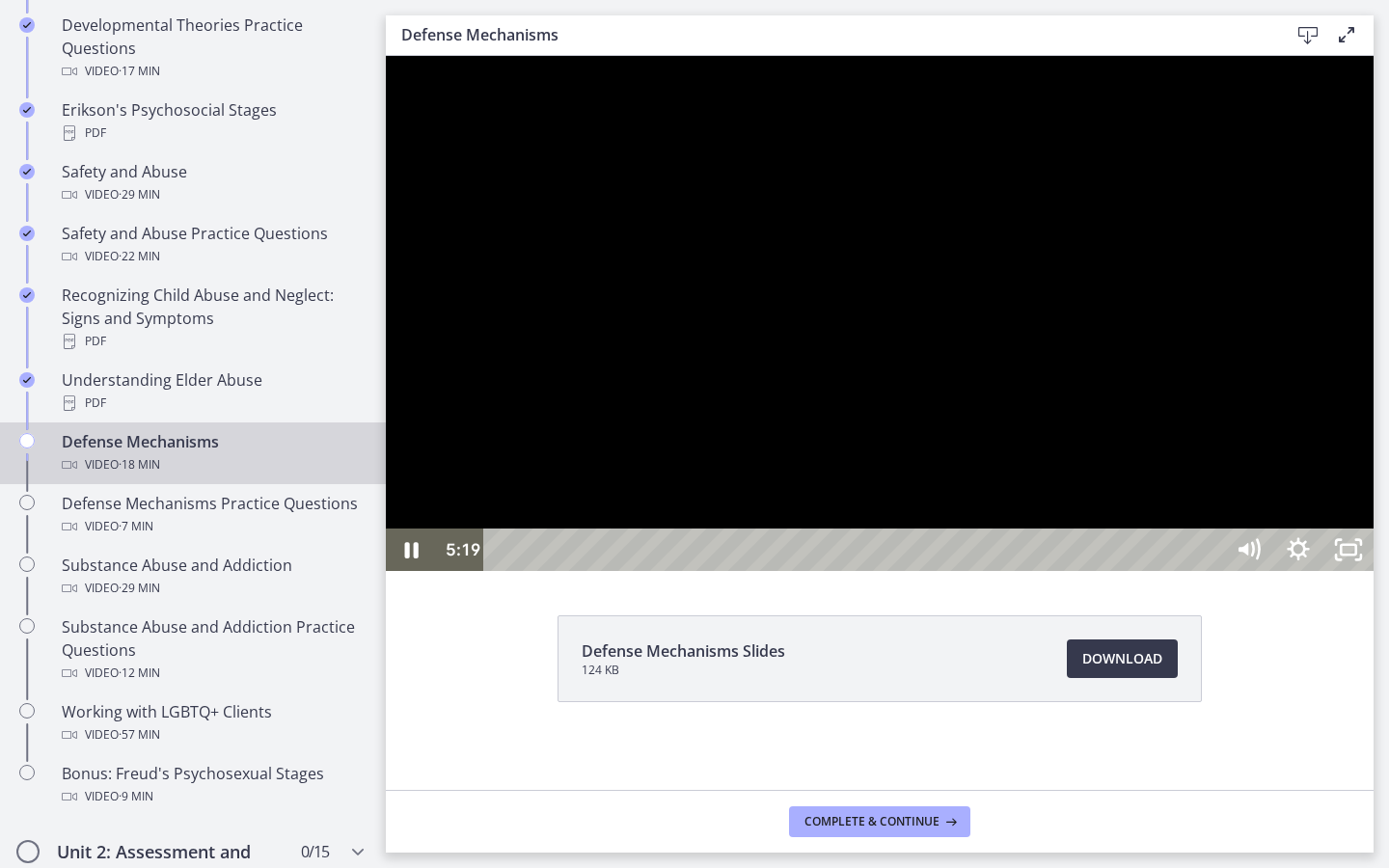 click at bounding box center [880, 313] 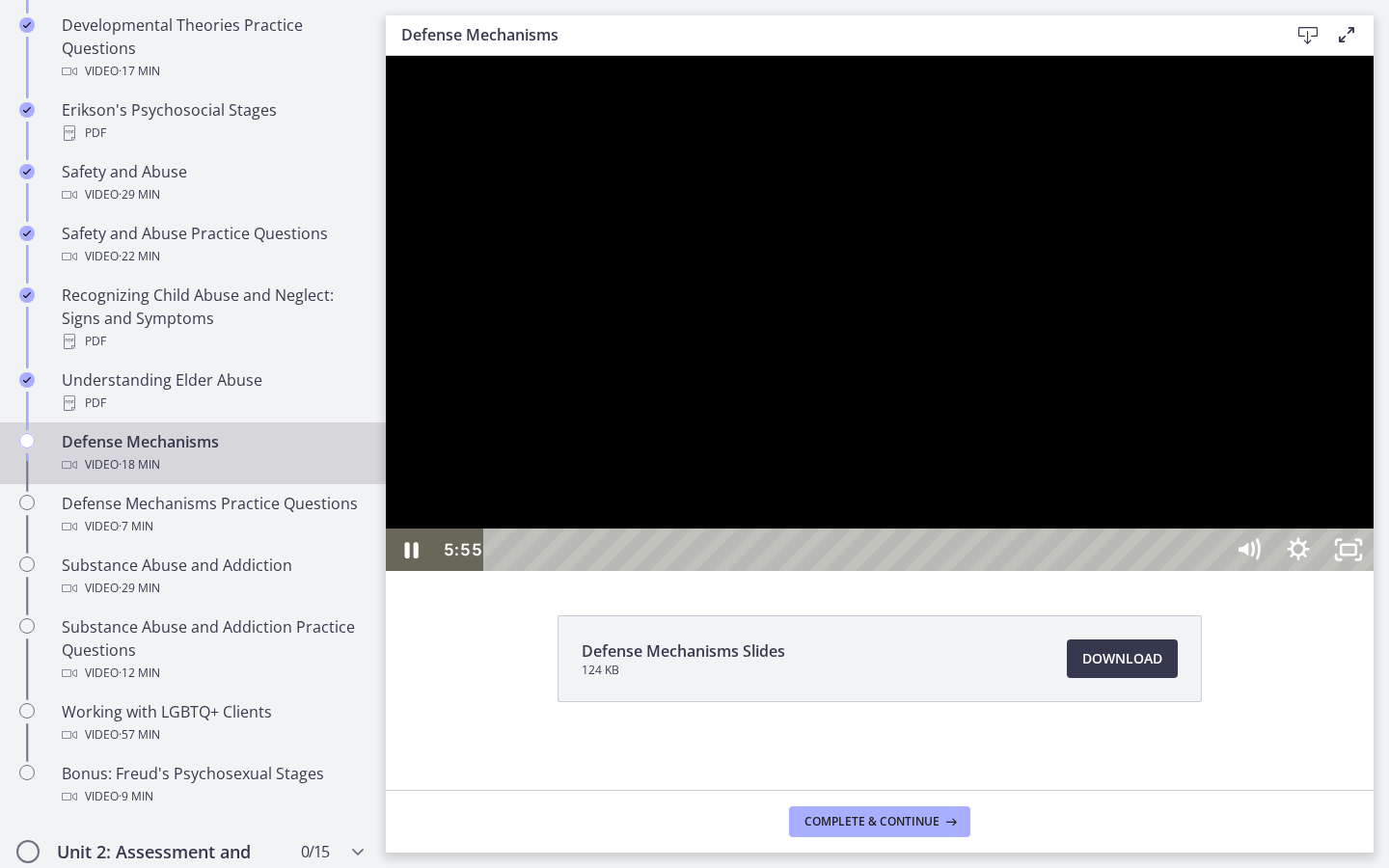 click at bounding box center (880, 313) 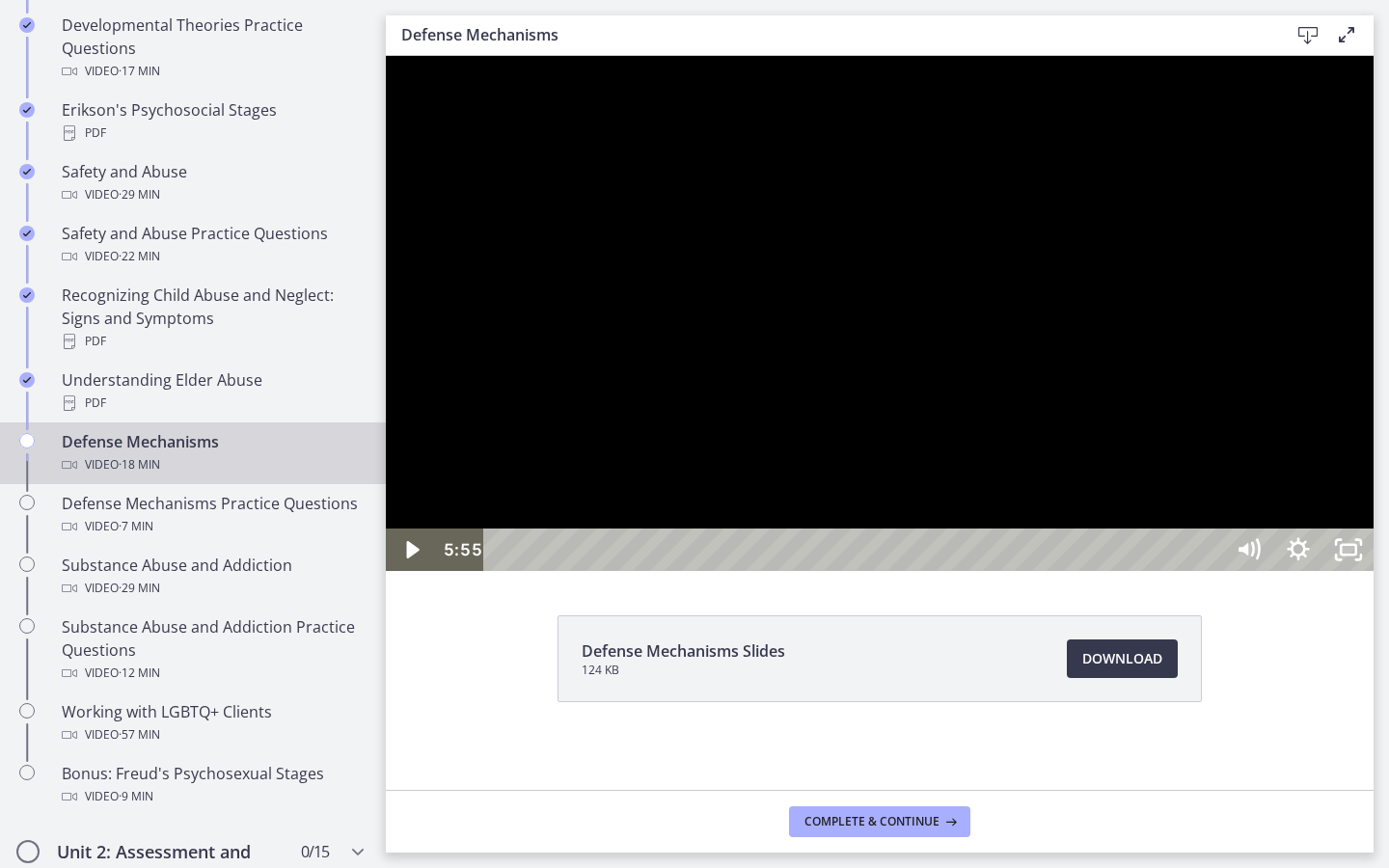 click at bounding box center [386, 56] 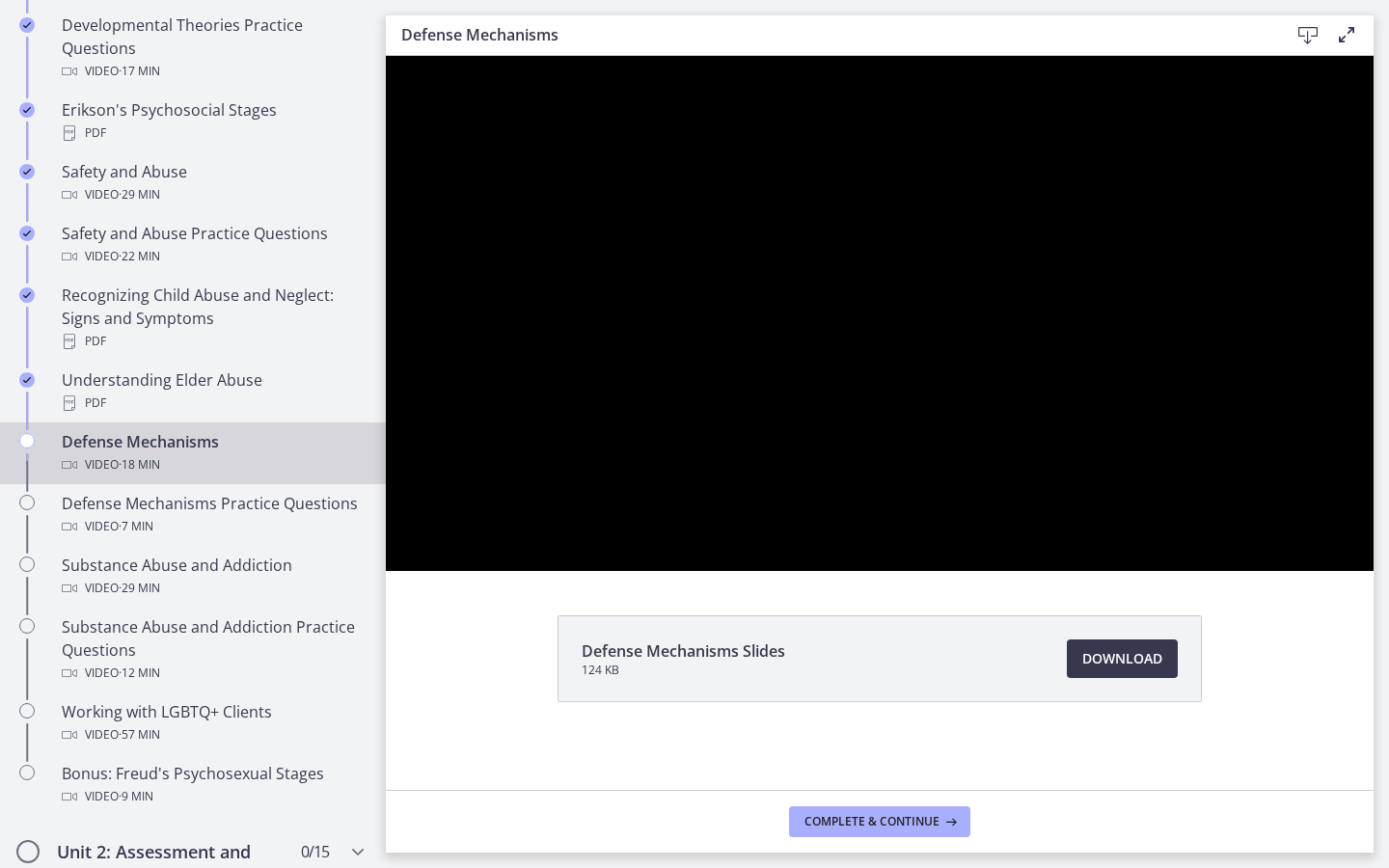 click at bounding box center (386, 56) 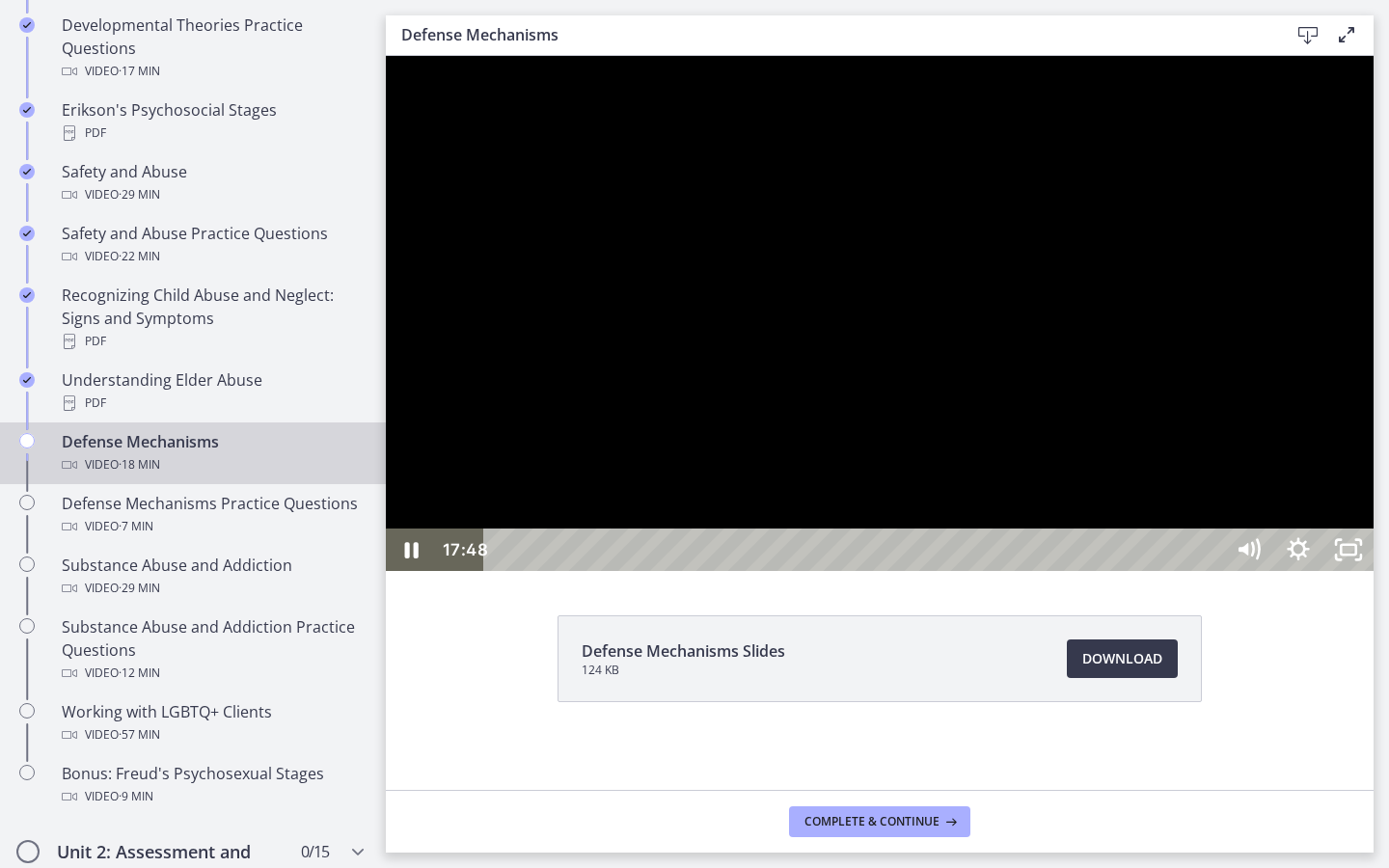 click at bounding box center (880, 313) 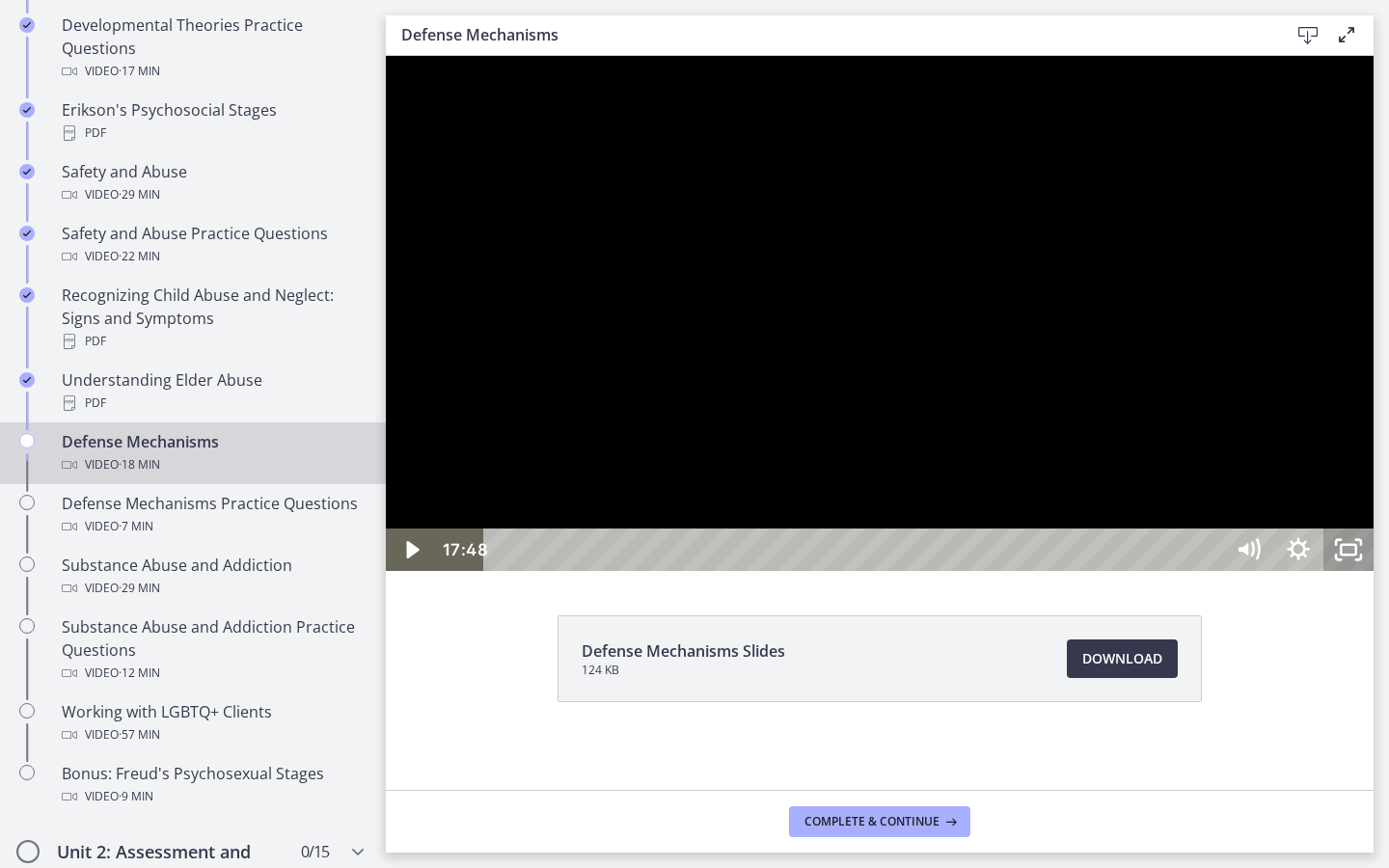 click 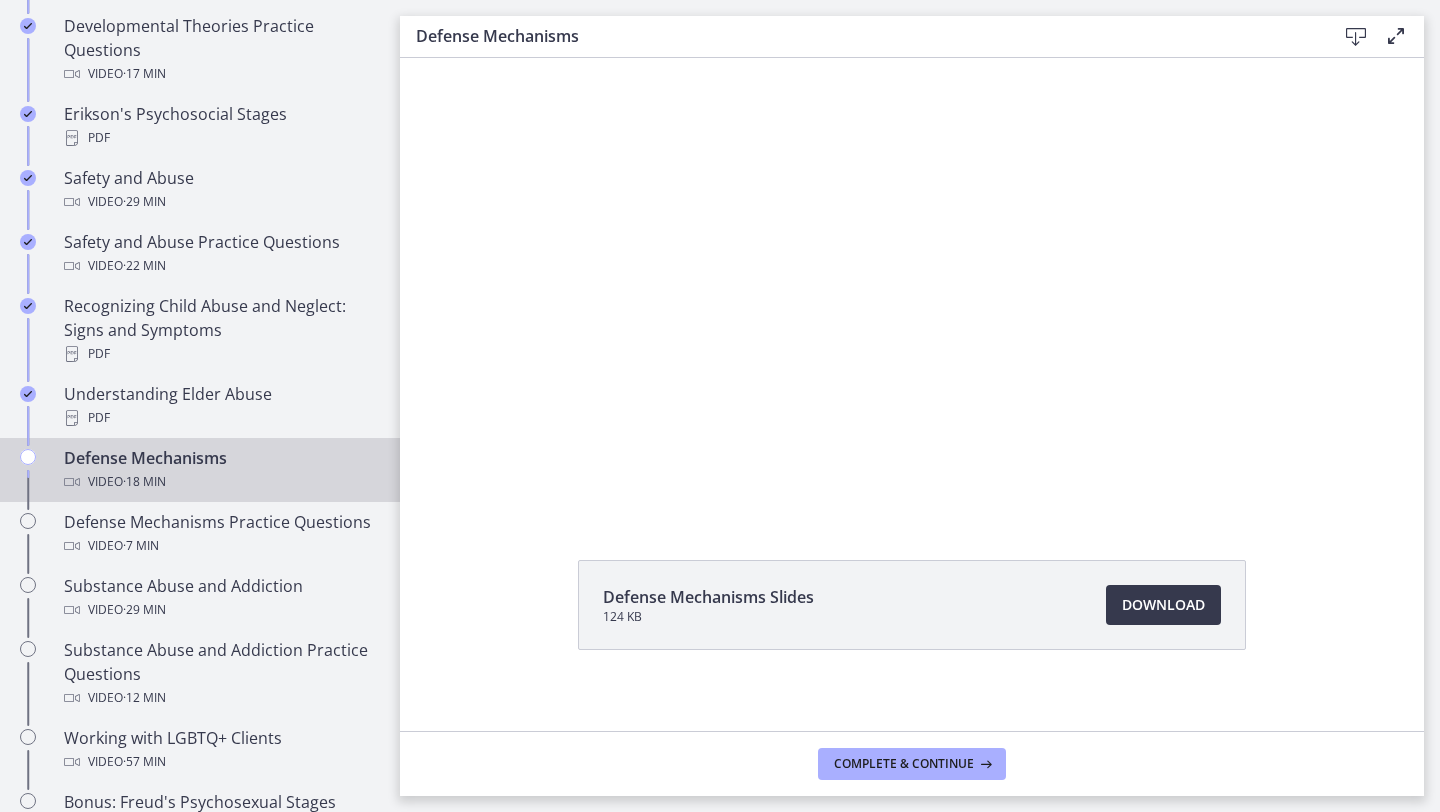 scroll, scrollTop: 93, scrollLeft: 0, axis: vertical 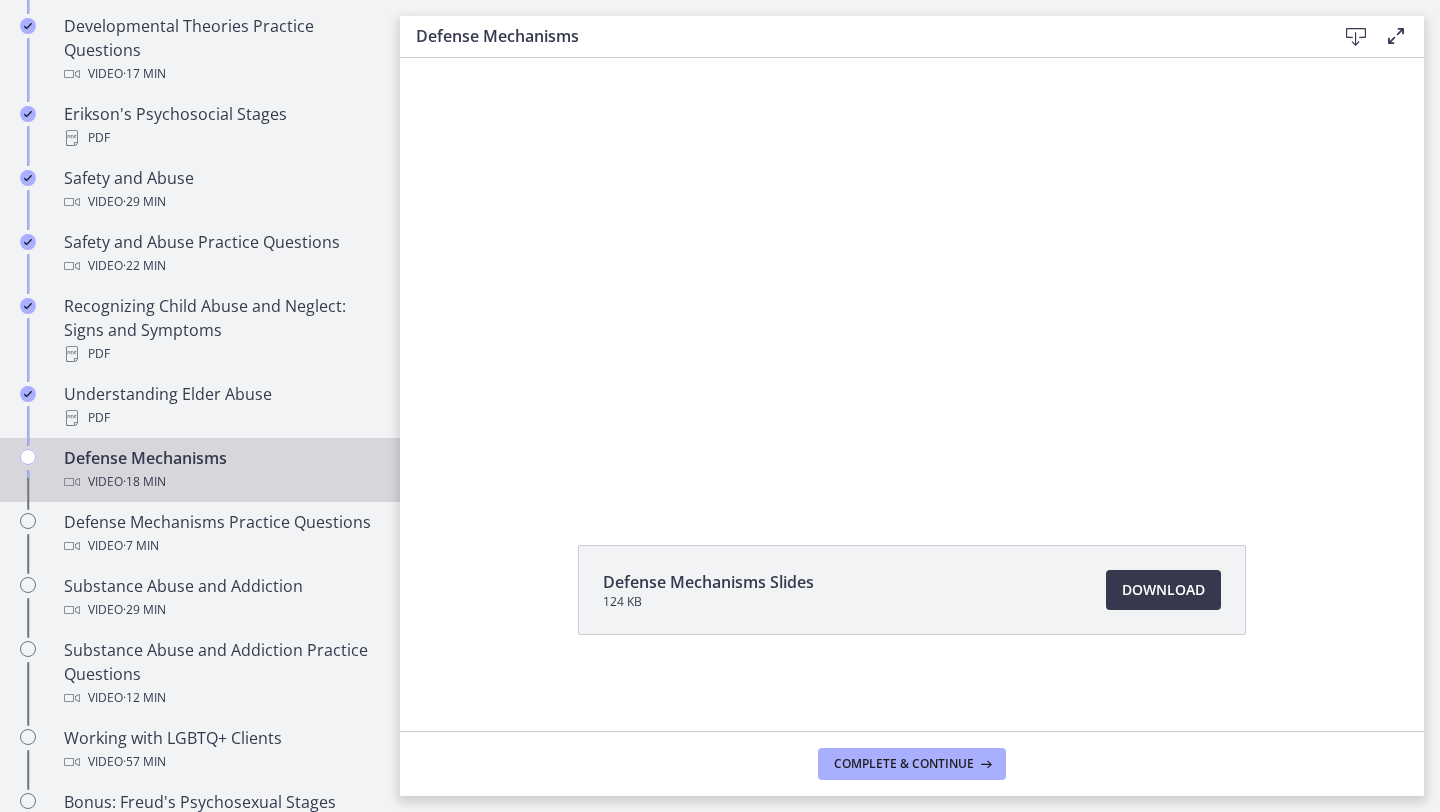 click on "Complete & continue" at bounding box center (912, 763) 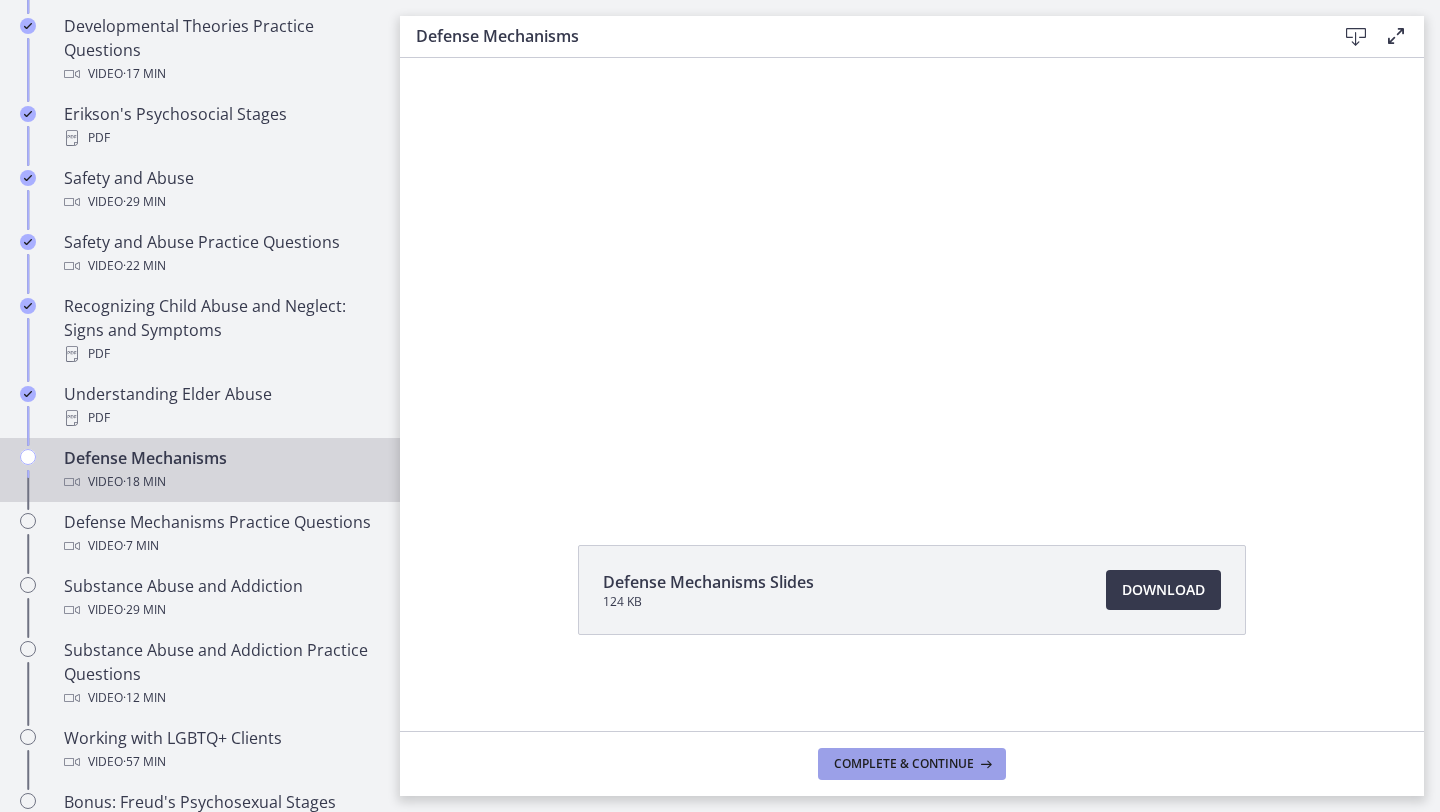 click on "Complete & continue" at bounding box center [904, 764] 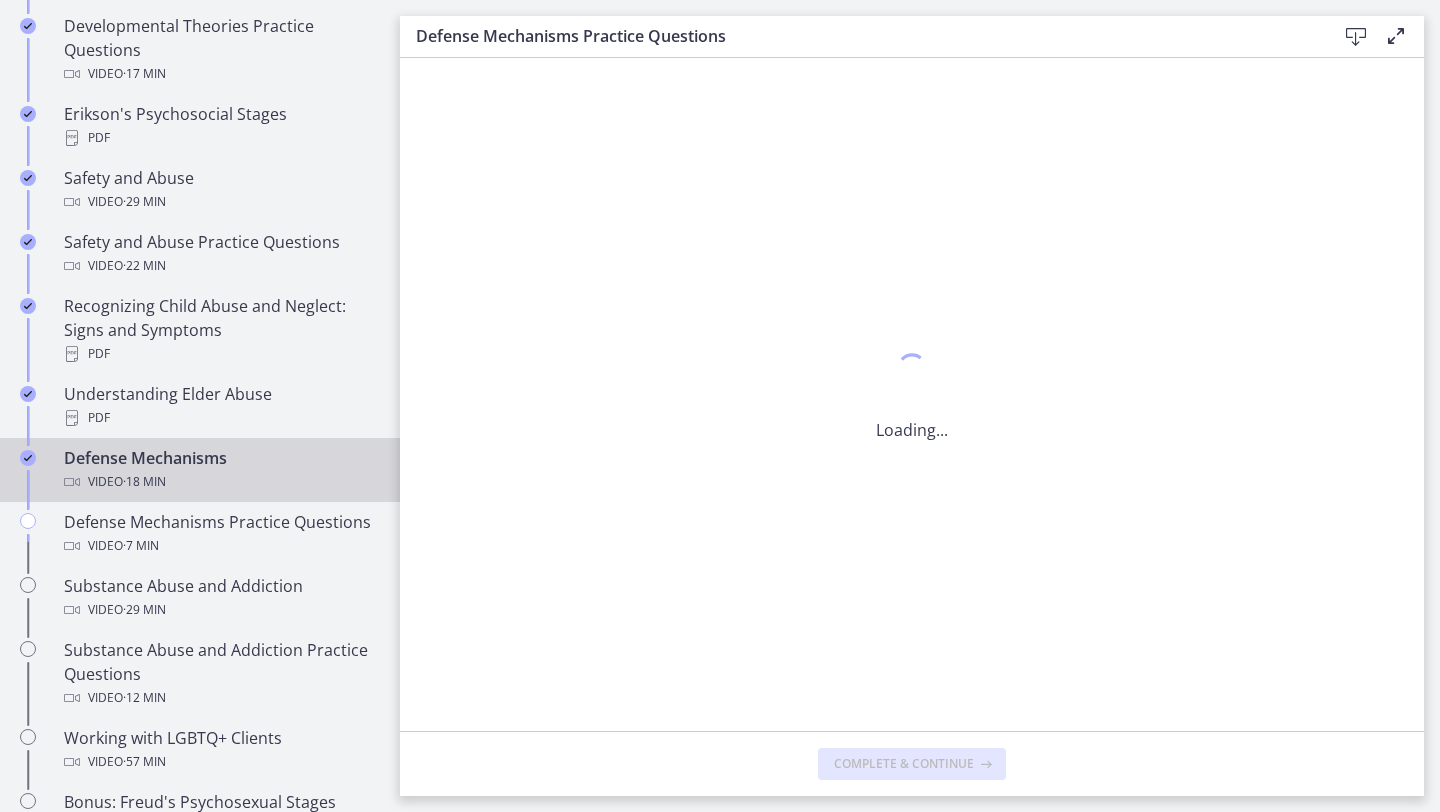 scroll, scrollTop: 0, scrollLeft: 0, axis: both 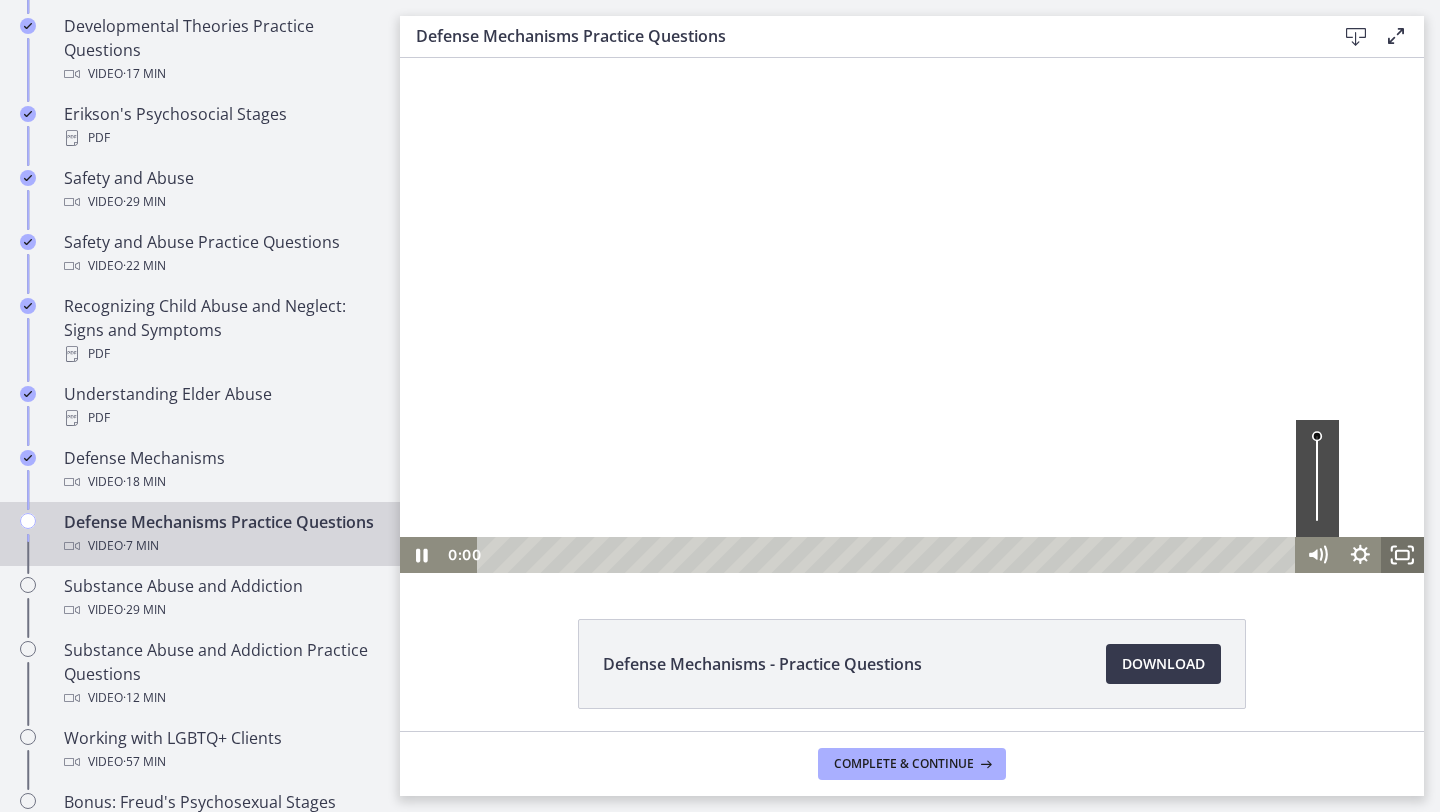 click 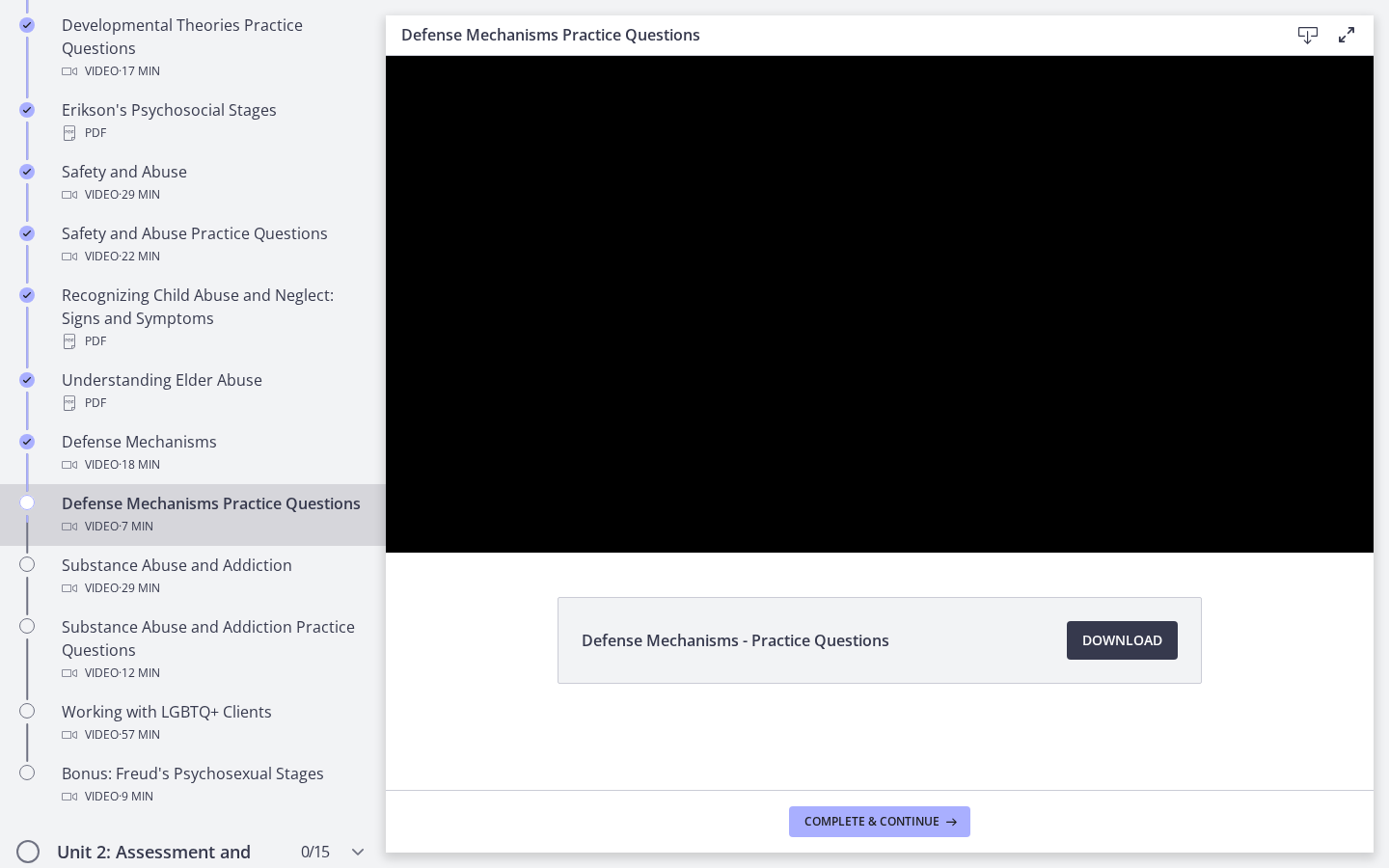 type 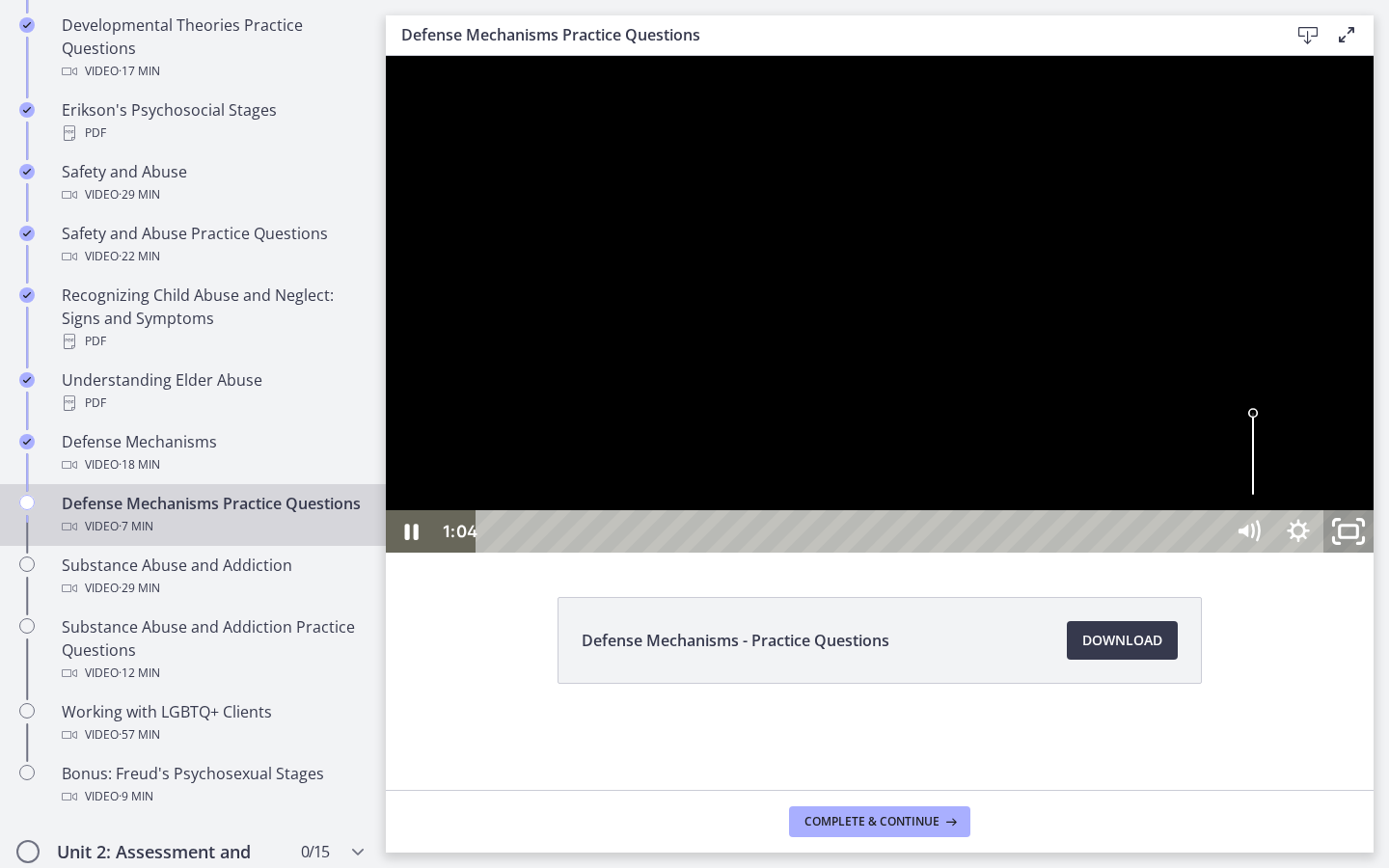 click 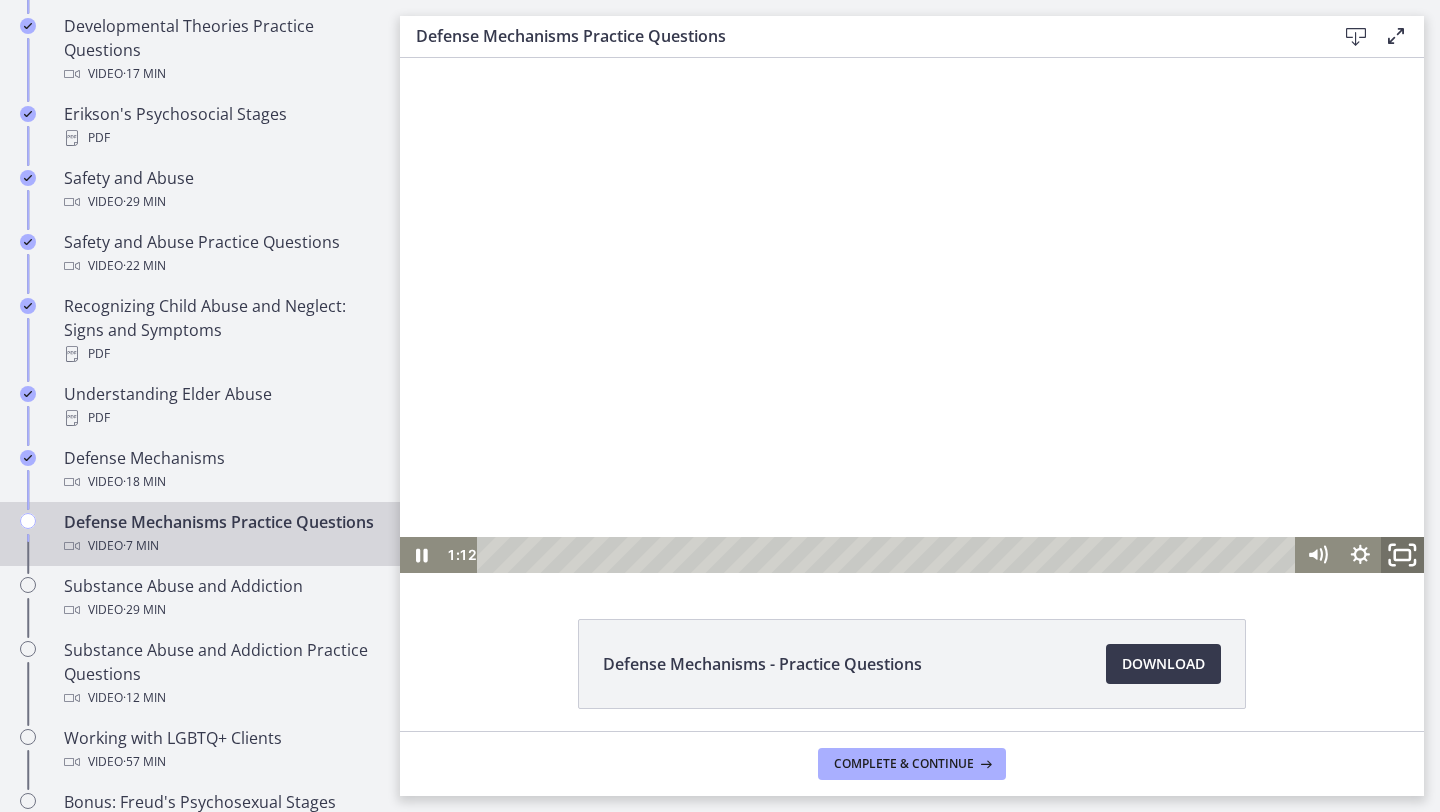 click 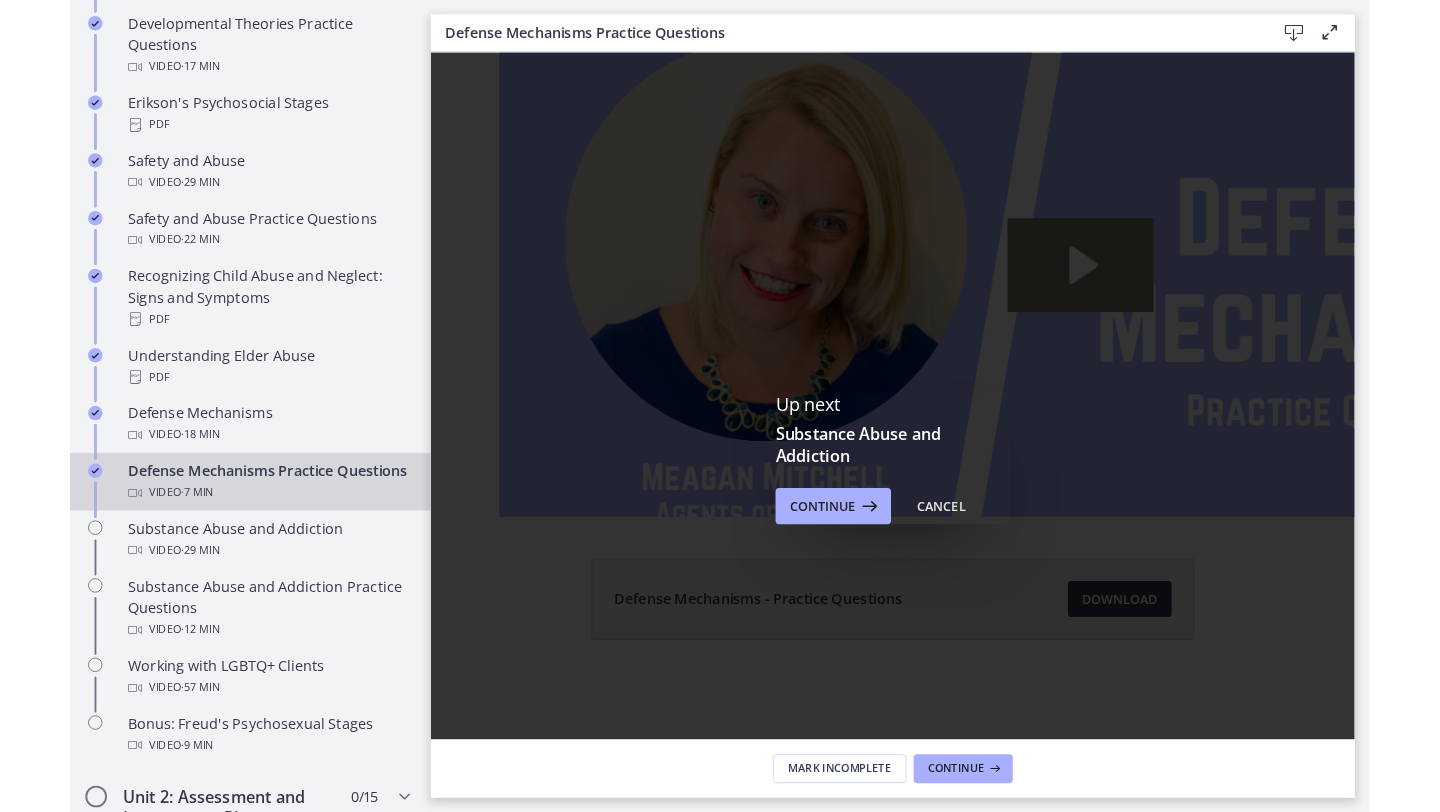 scroll, scrollTop: 0, scrollLeft: 0, axis: both 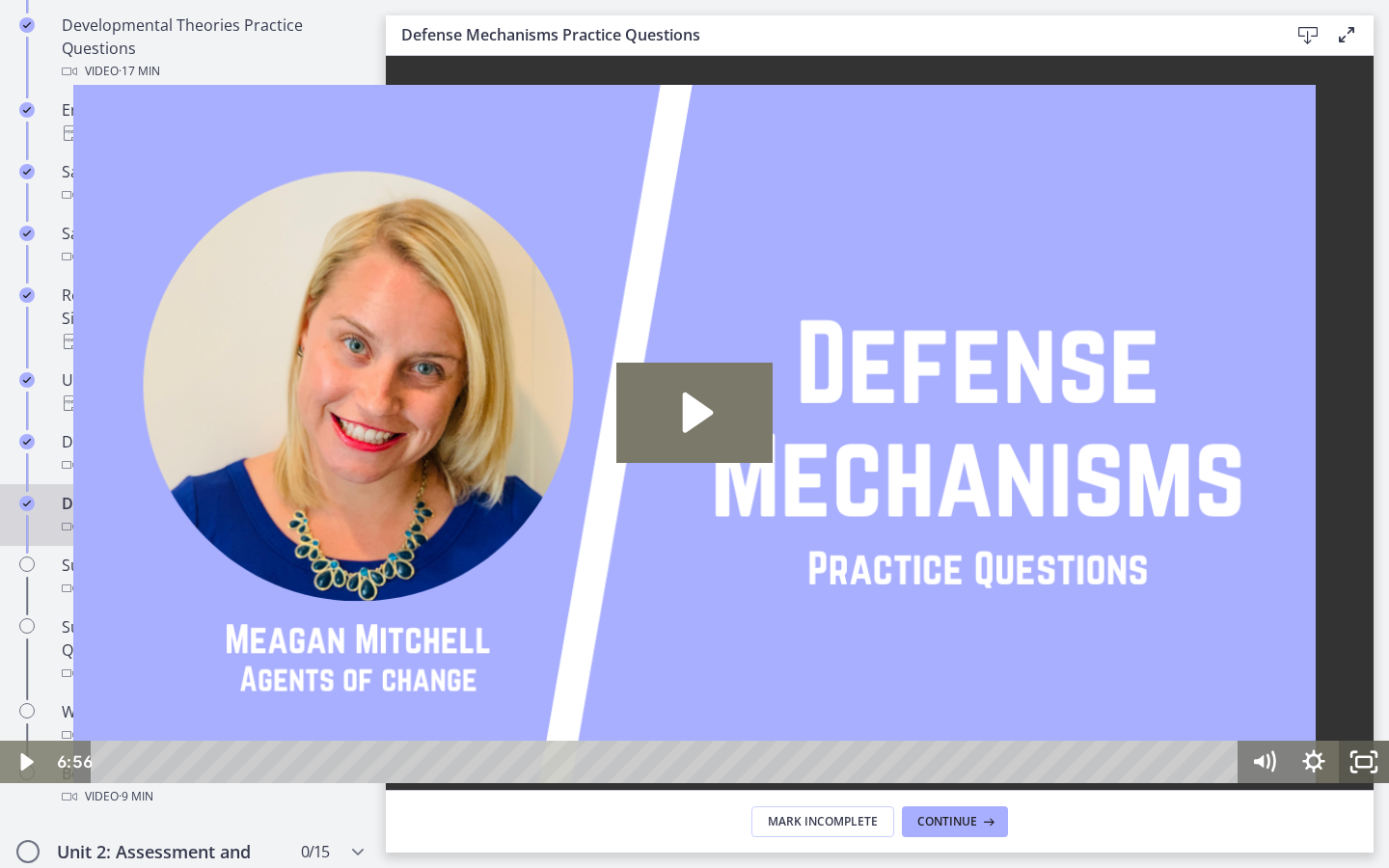 click 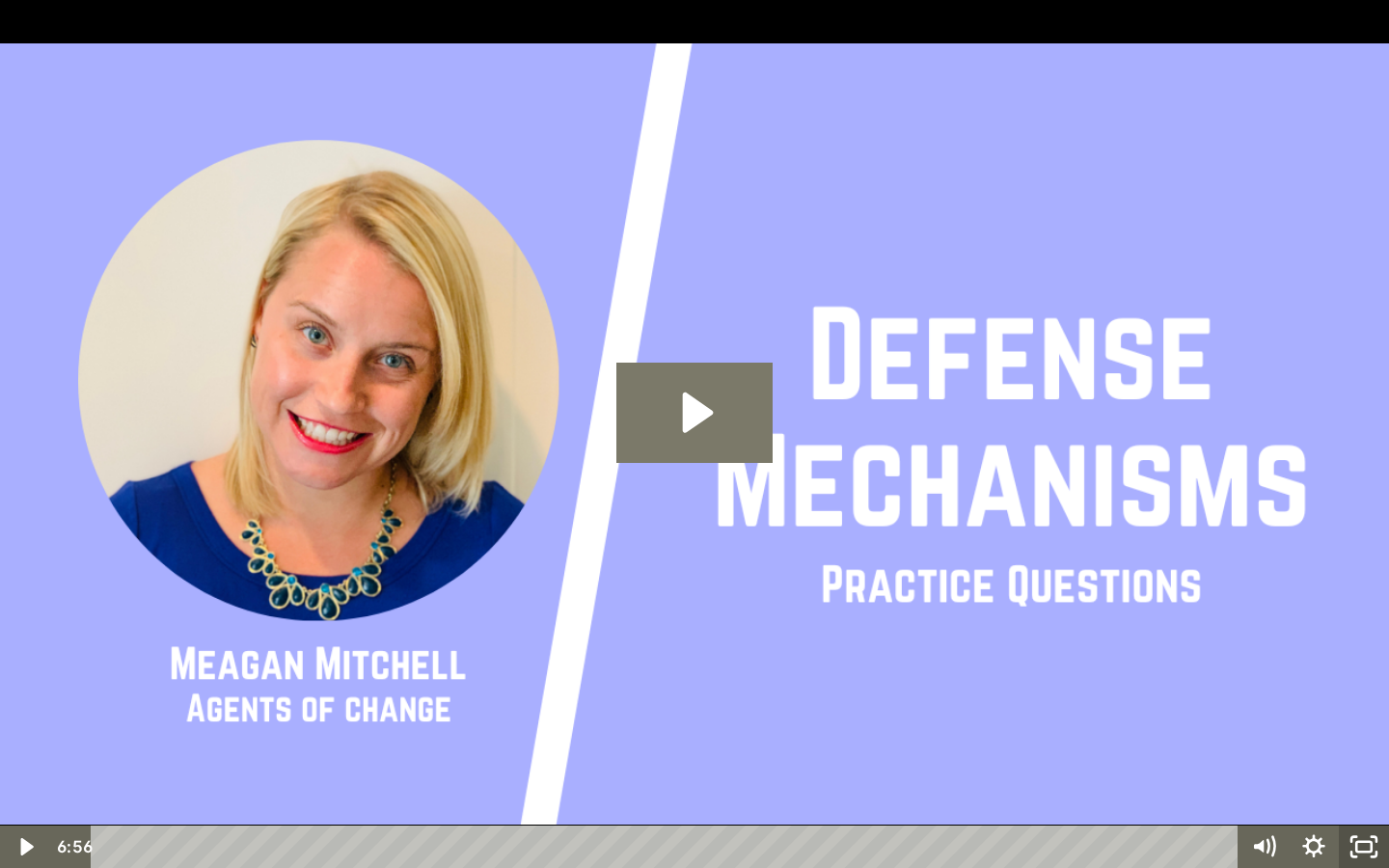 click 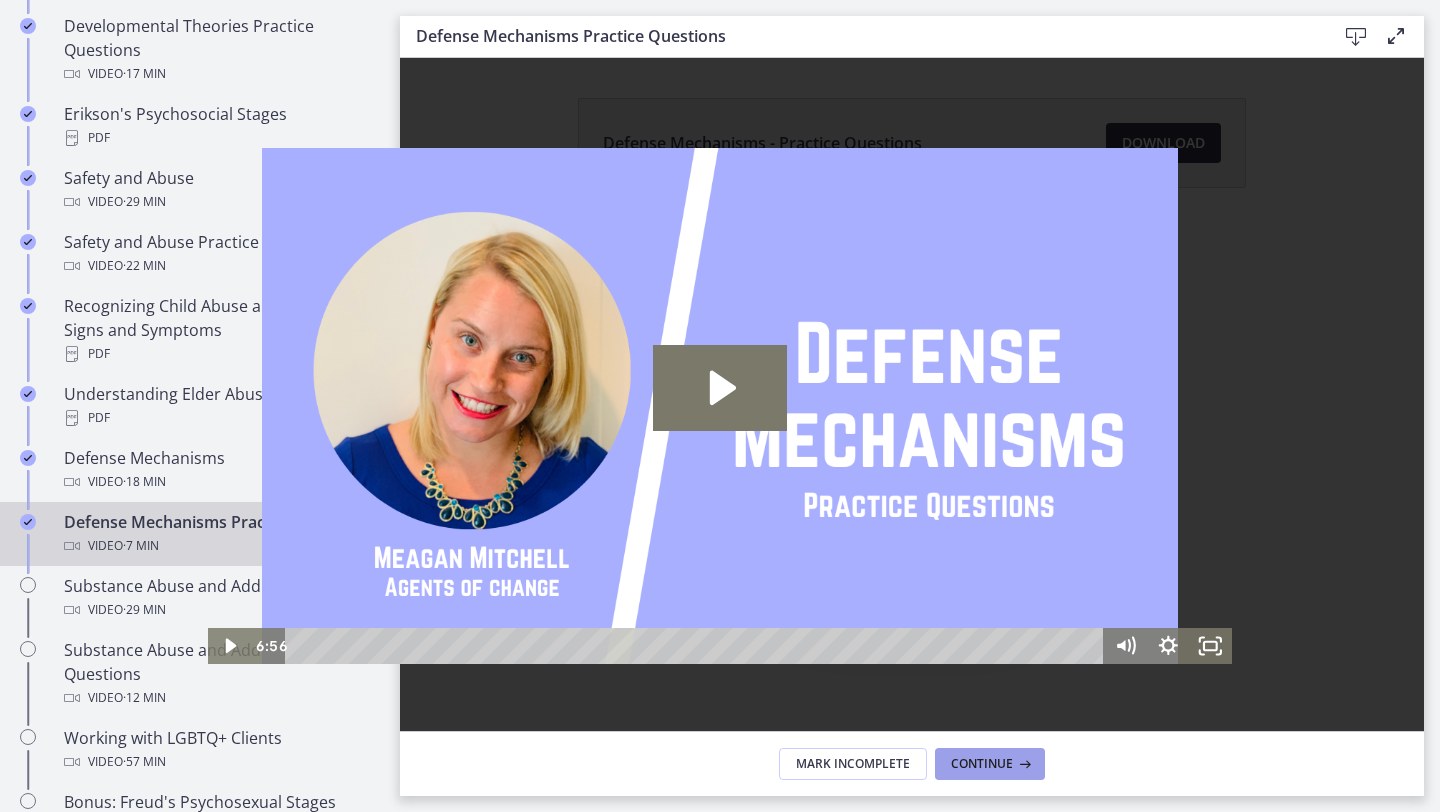 click on "Continue" at bounding box center [982, 764] 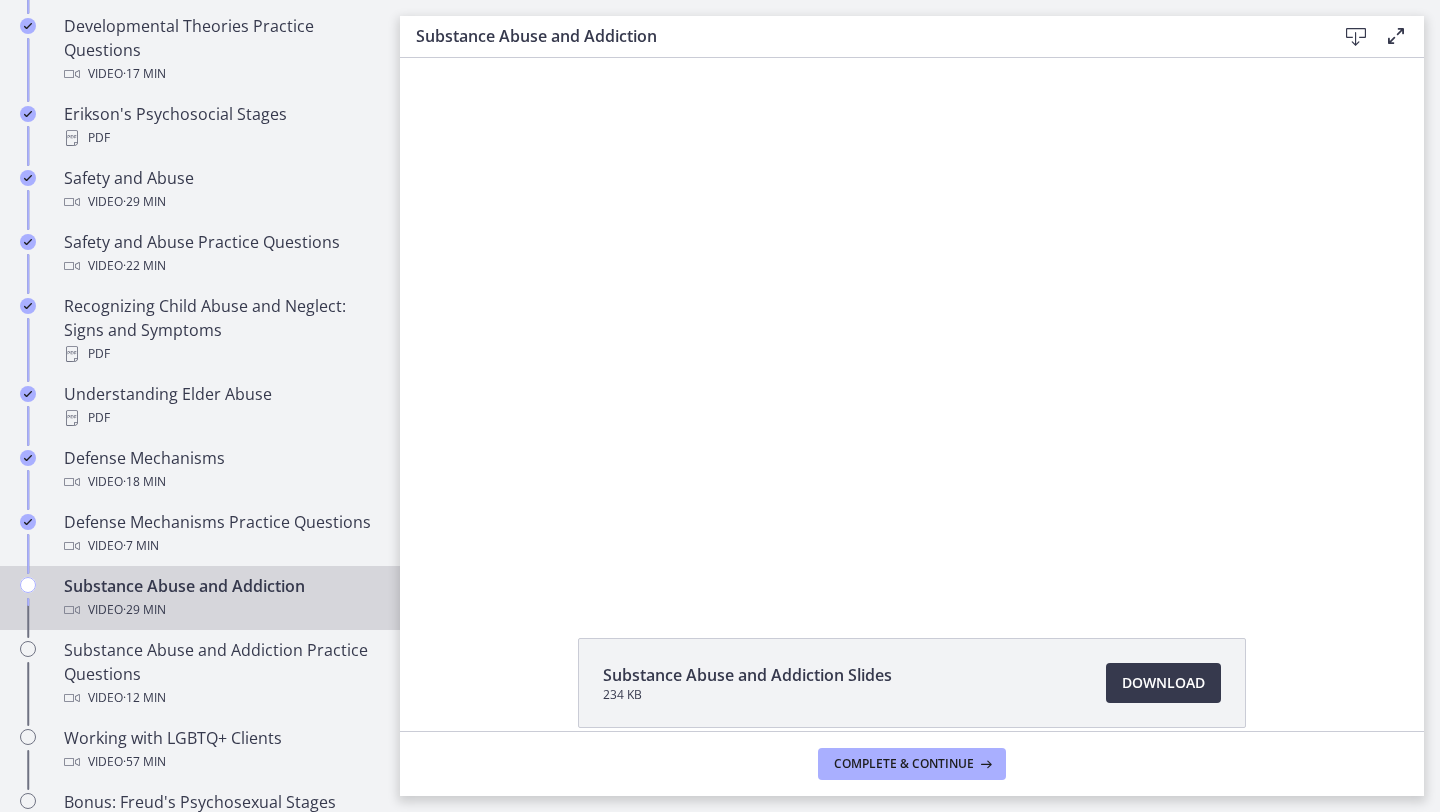 scroll, scrollTop: 0, scrollLeft: 0, axis: both 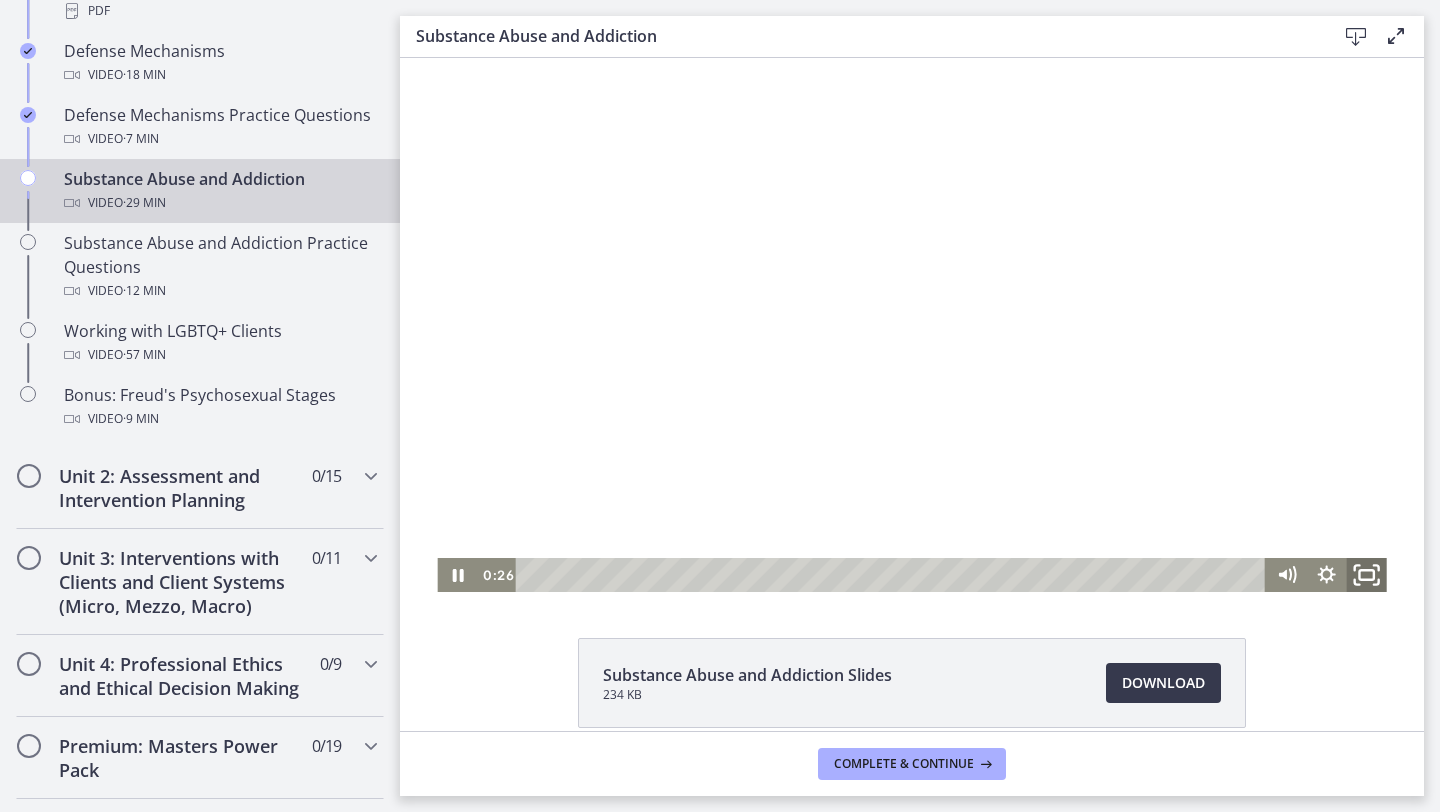 click 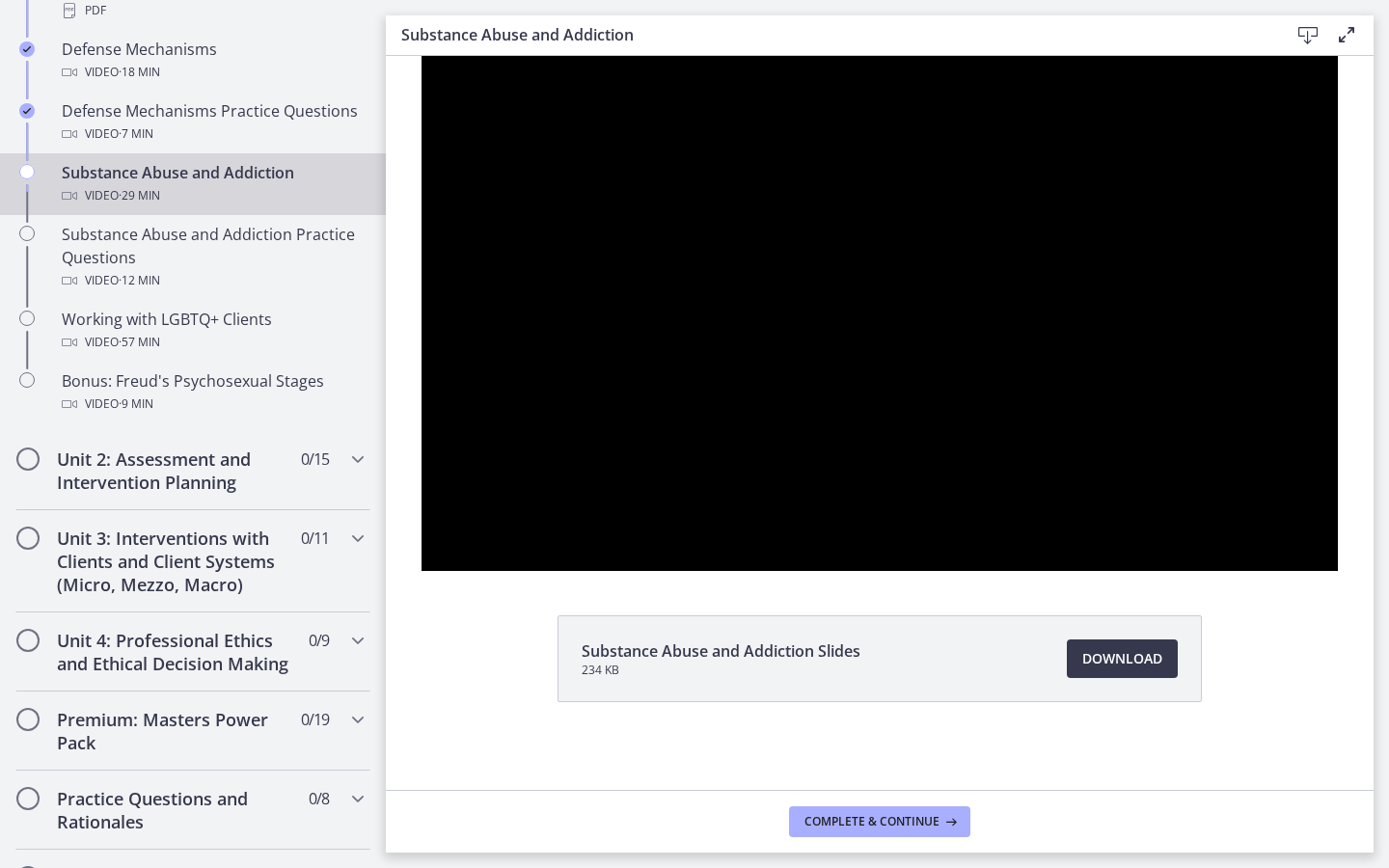 type 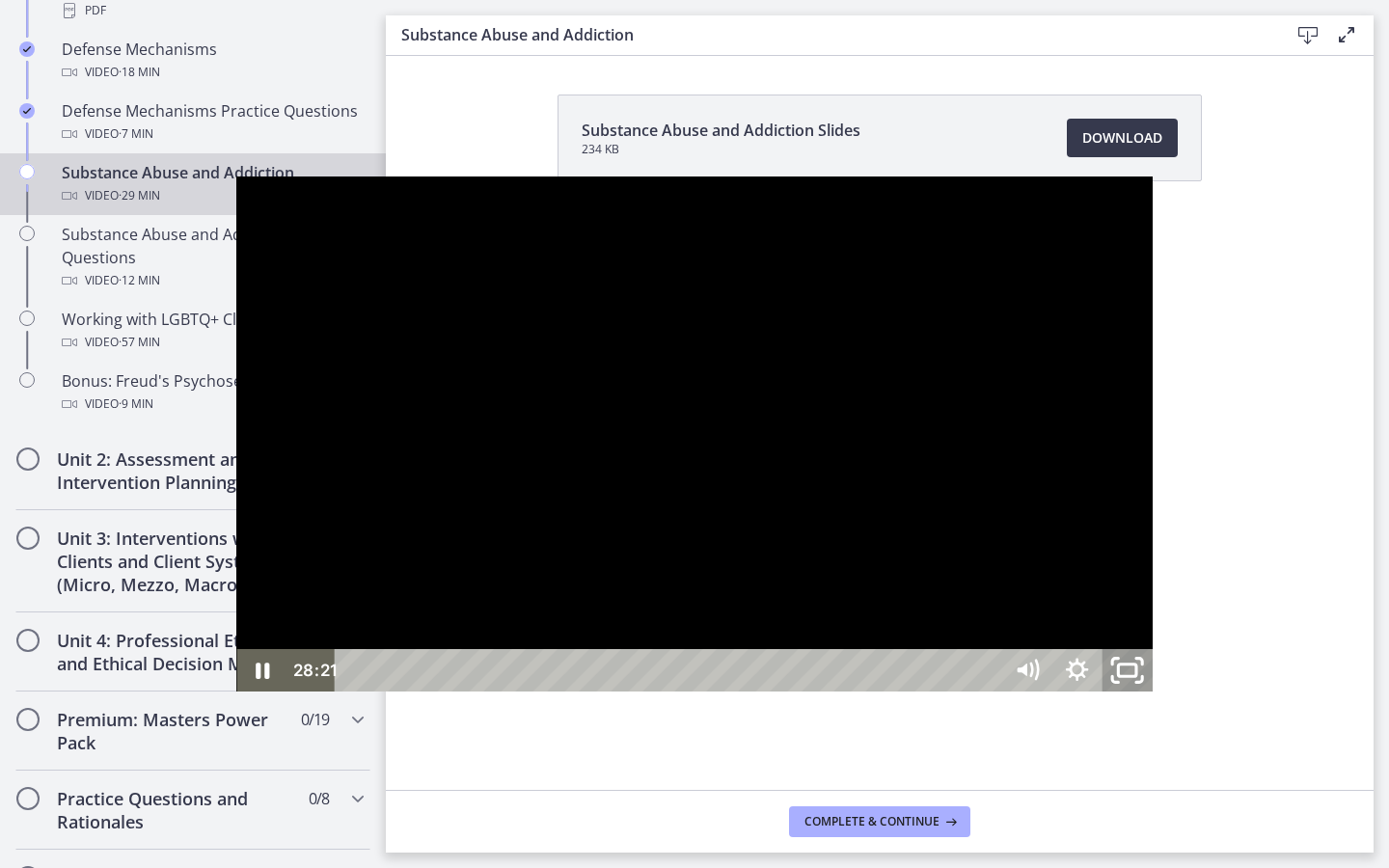click 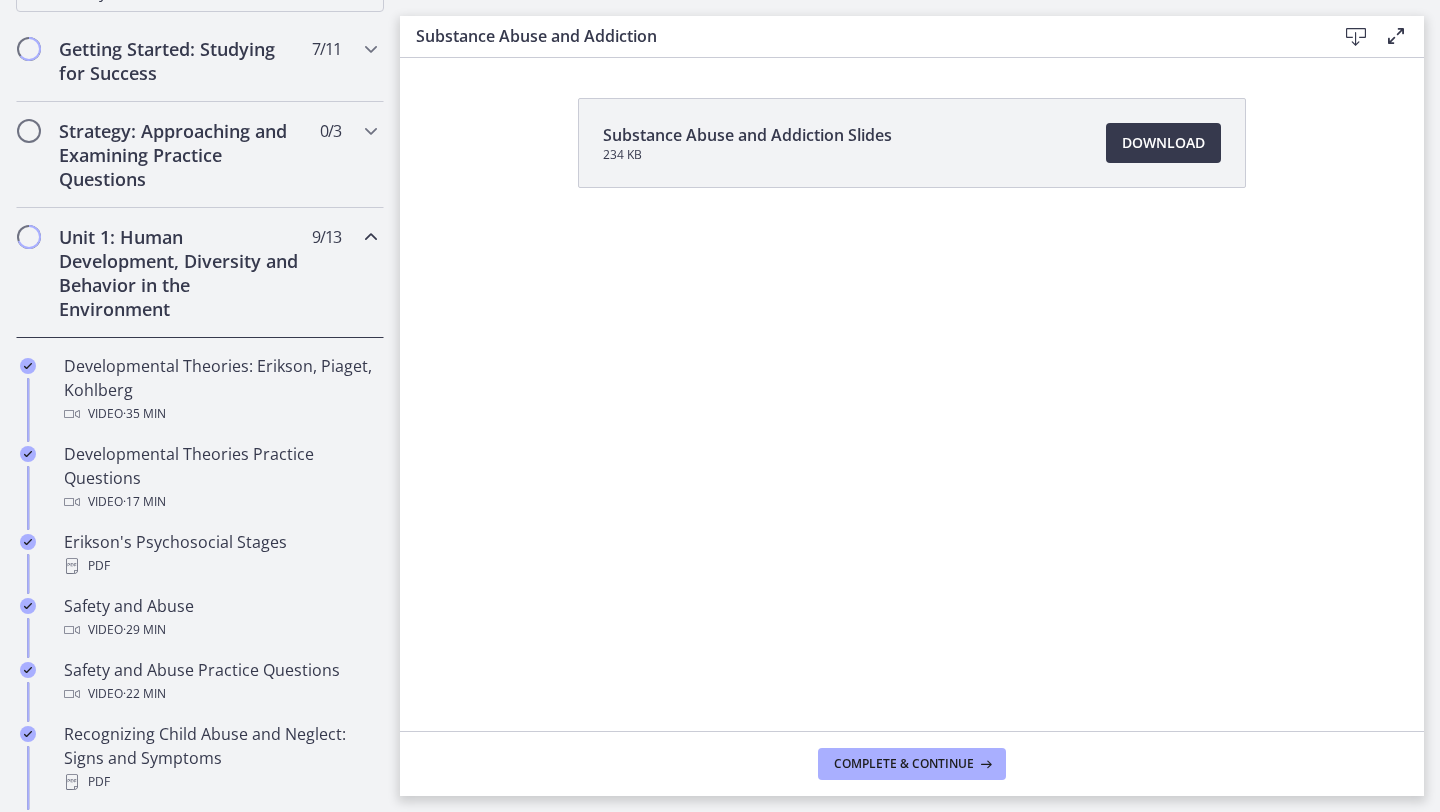 scroll, scrollTop: 36, scrollLeft: 0, axis: vertical 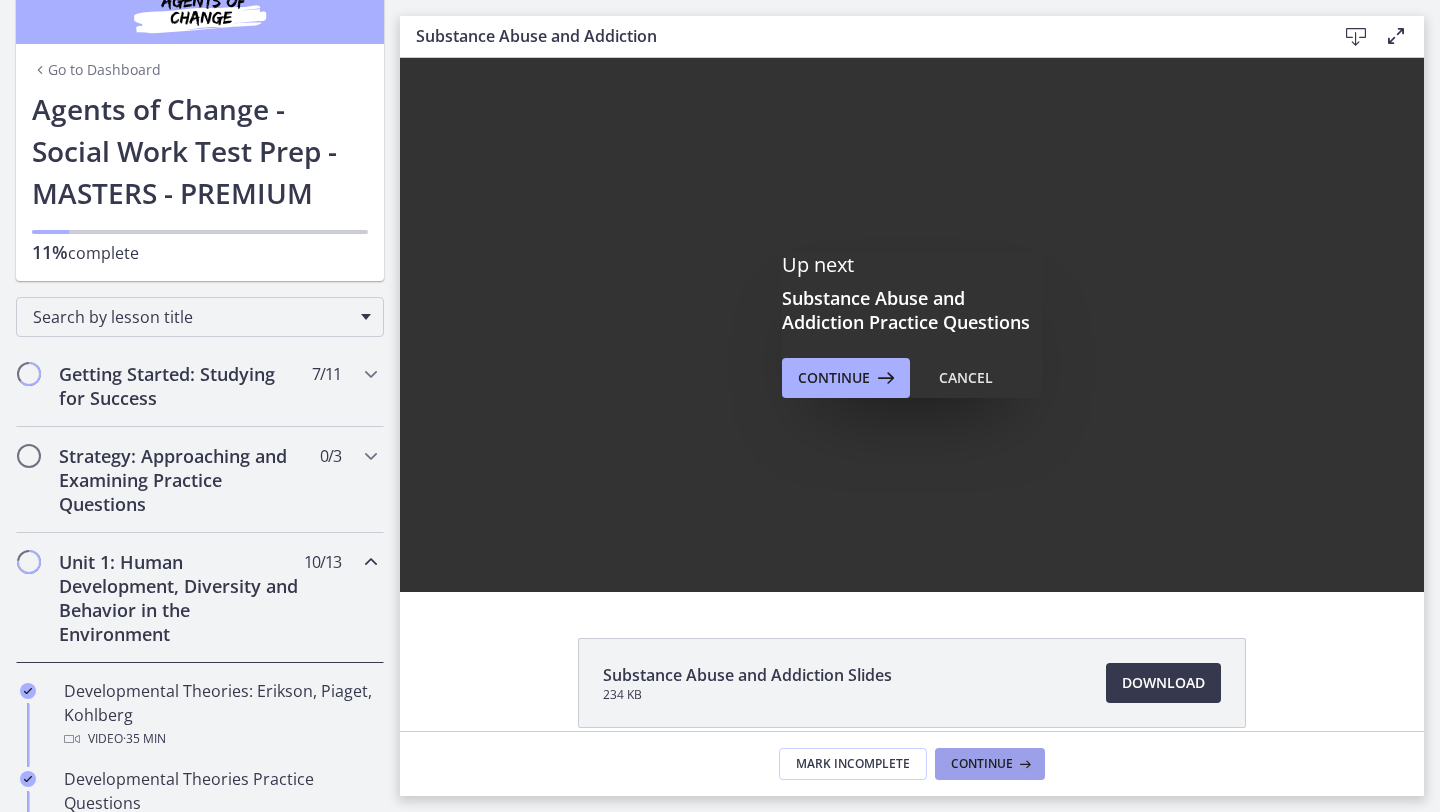 click on "Continue" at bounding box center [982, 764] 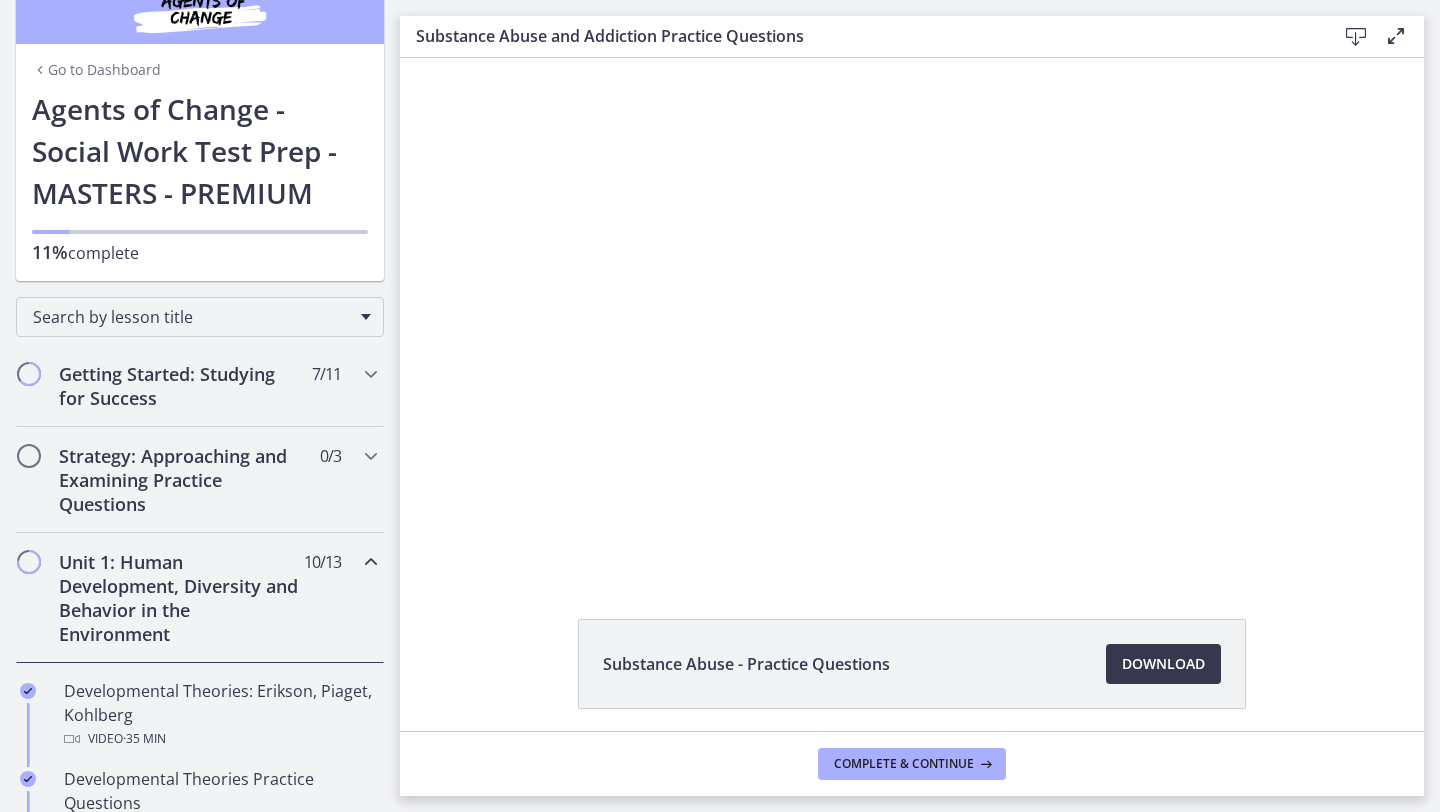 scroll, scrollTop: 0, scrollLeft: 0, axis: both 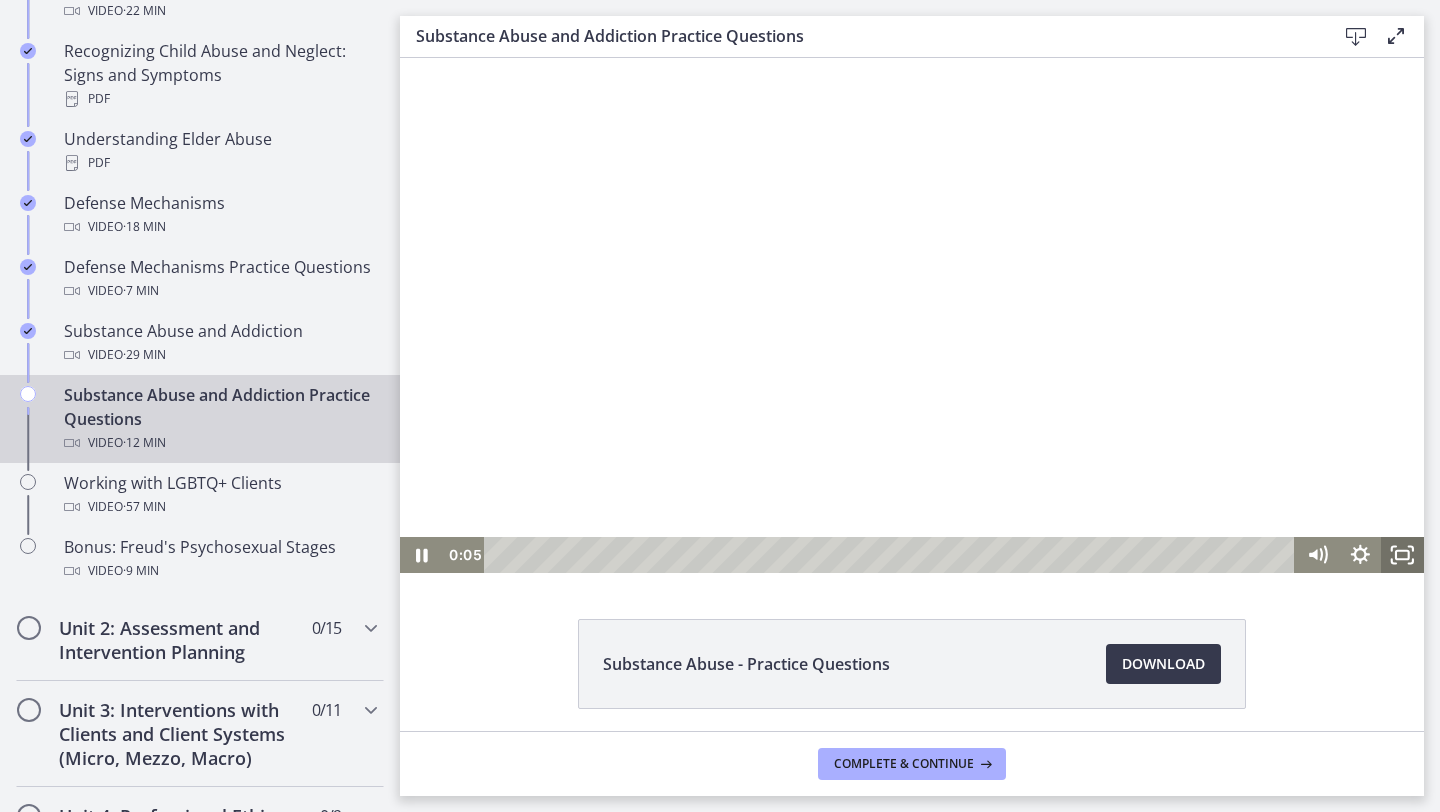 drag, startPoint x: 1410, startPoint y: 557, endPoint x: 1806, endPoint y: 703, distance: 422.05685 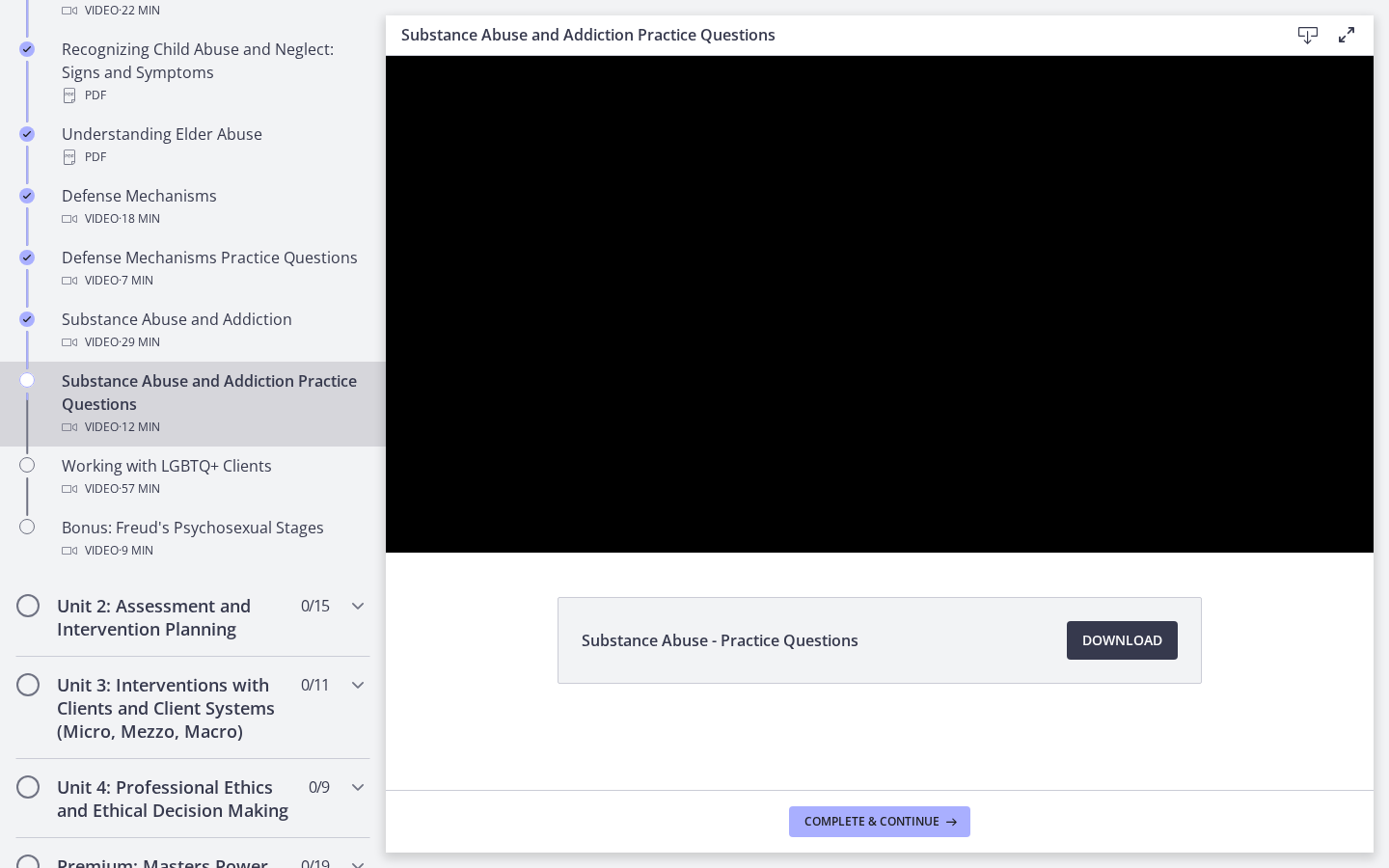 type 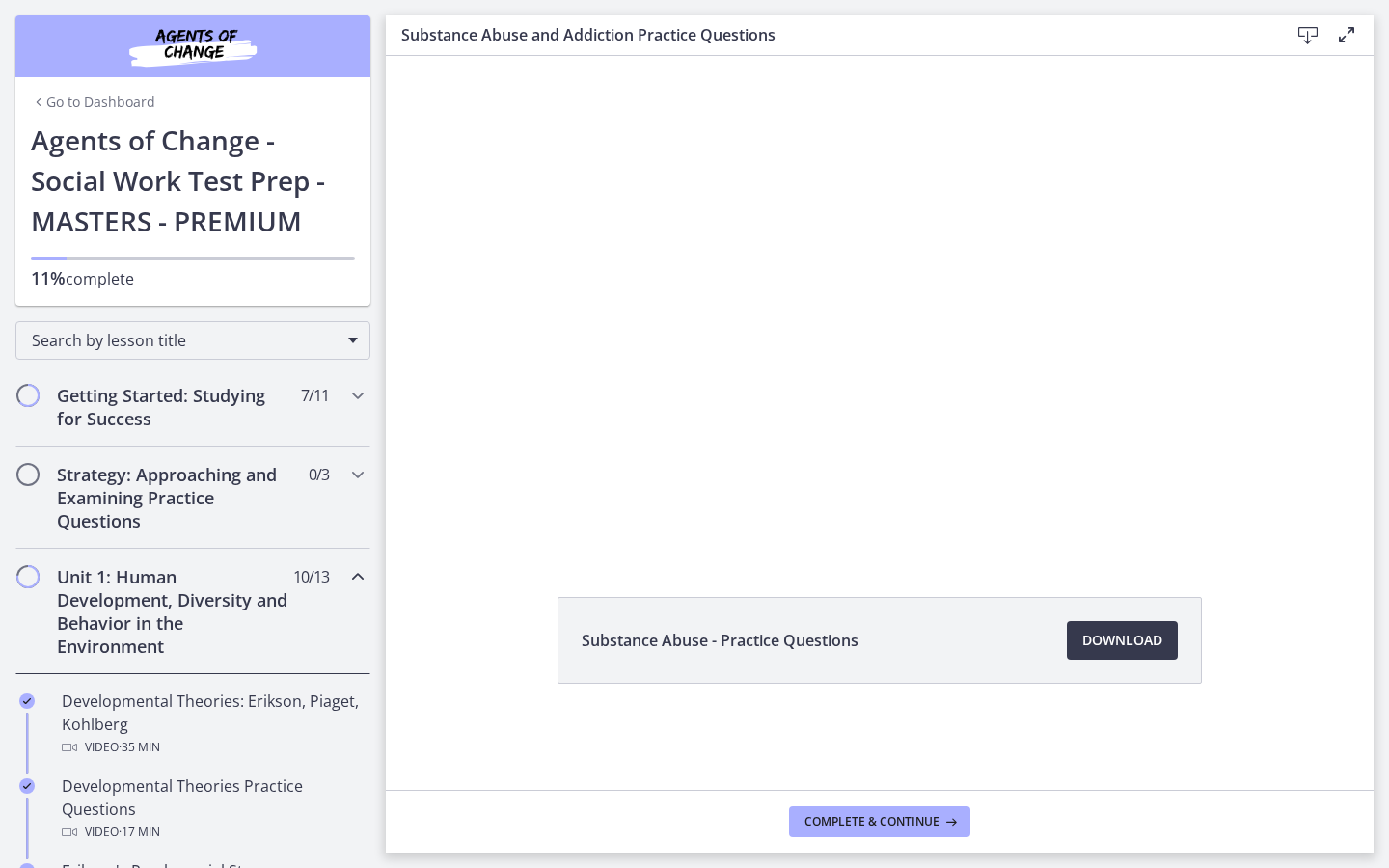 scroll, scrollTop: 0, scrollLeft: 0, axis: both 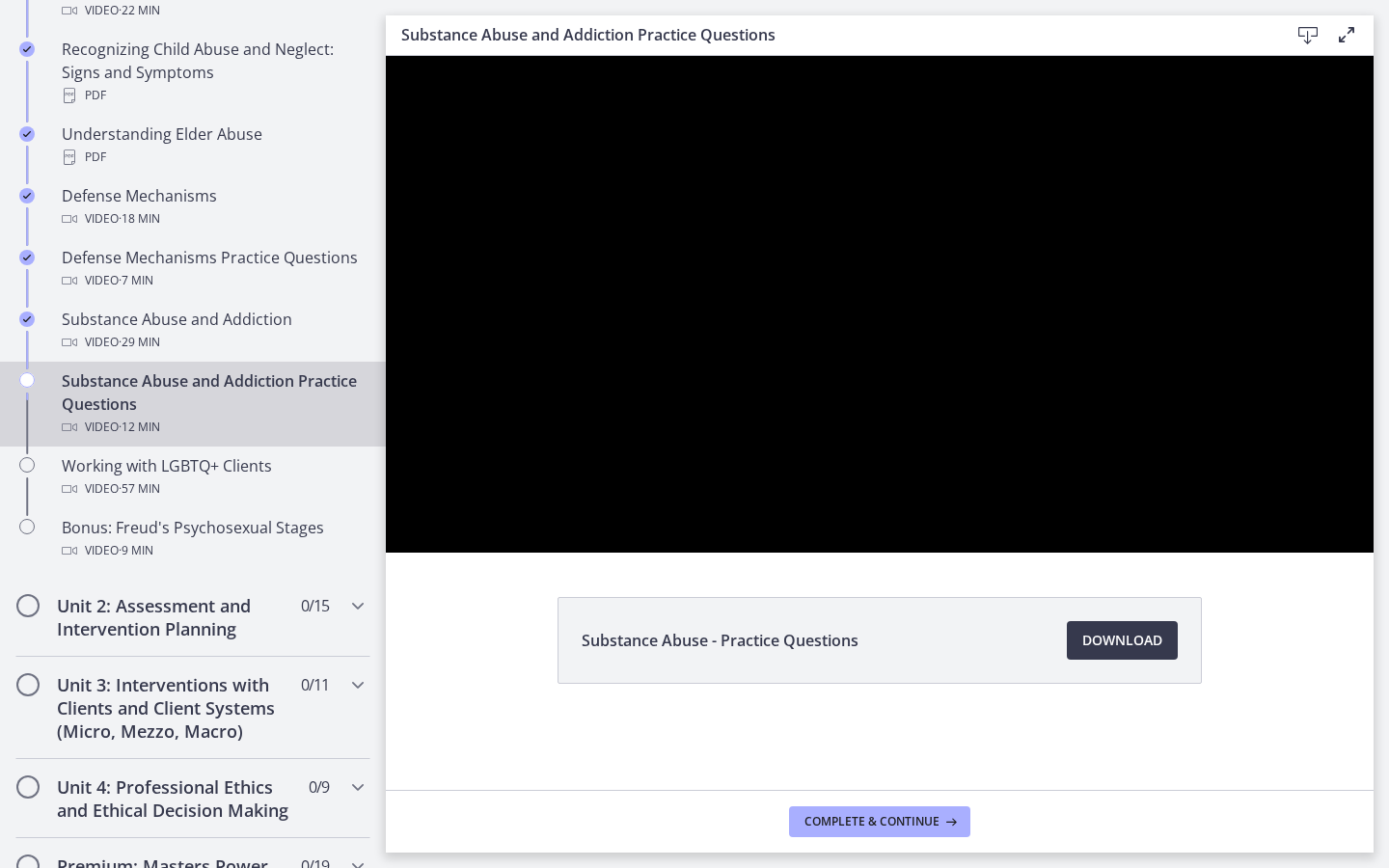 type 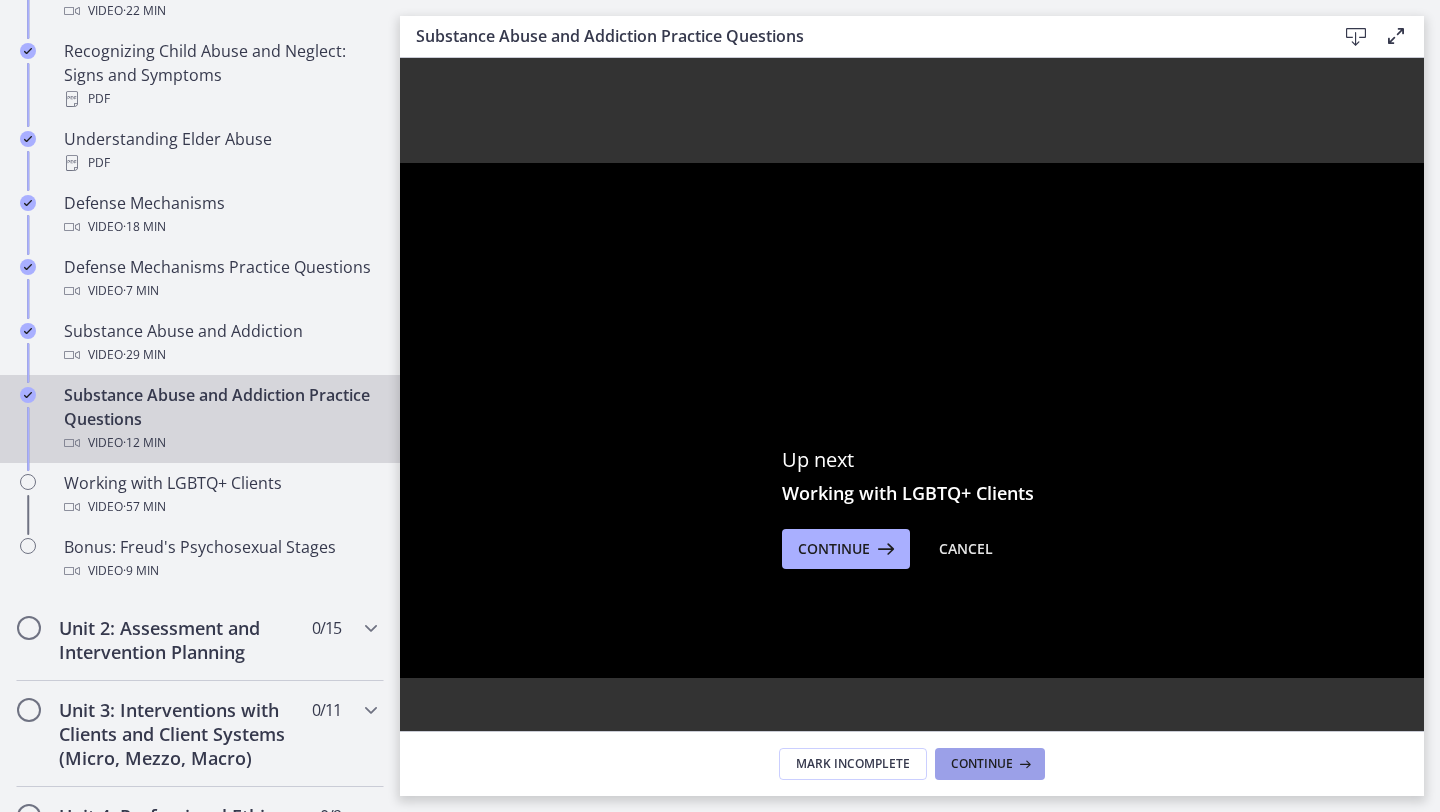 click on "Continue" at bounding box center [982, 764] 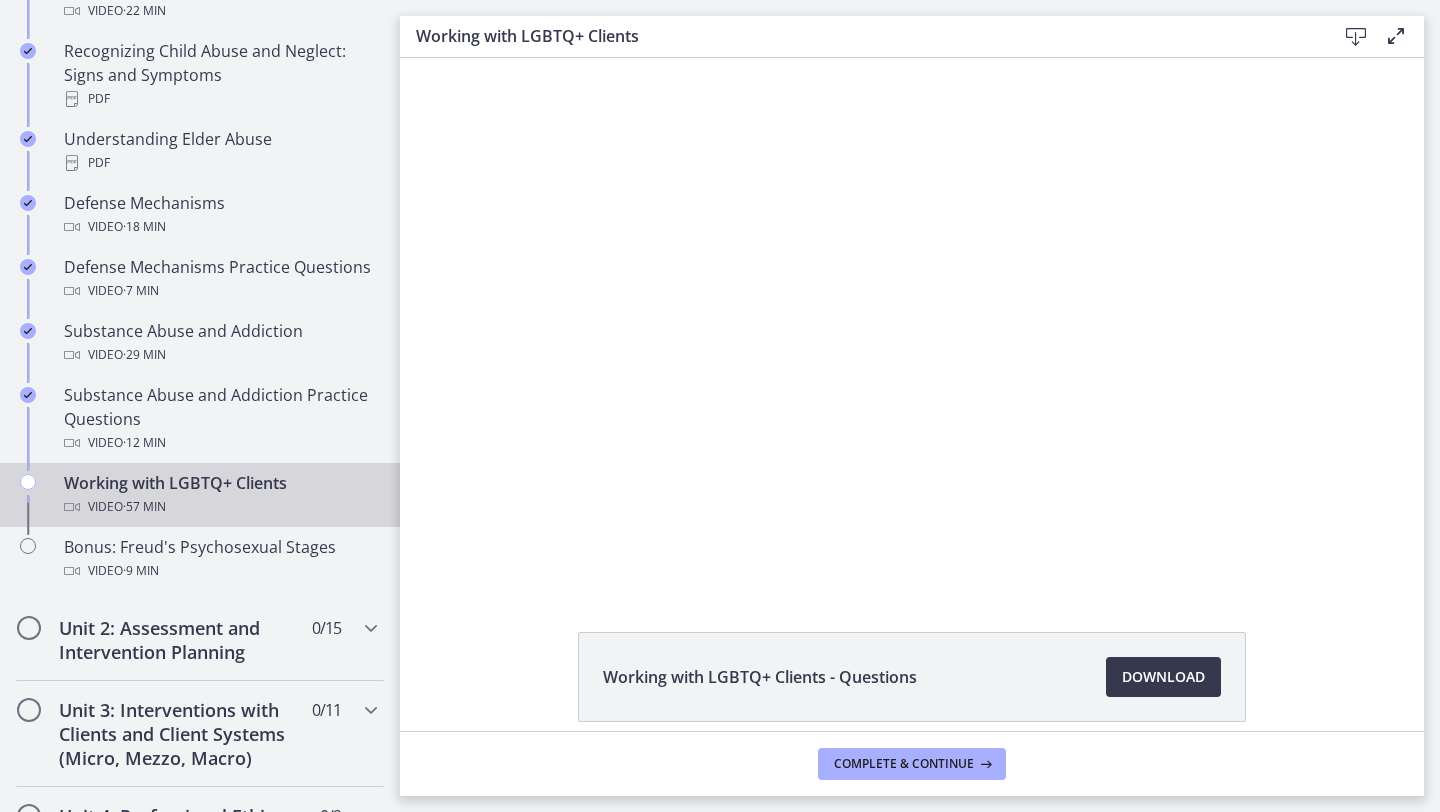 scroll, scrollTop: 0, scrollLeft: 0, axis: both 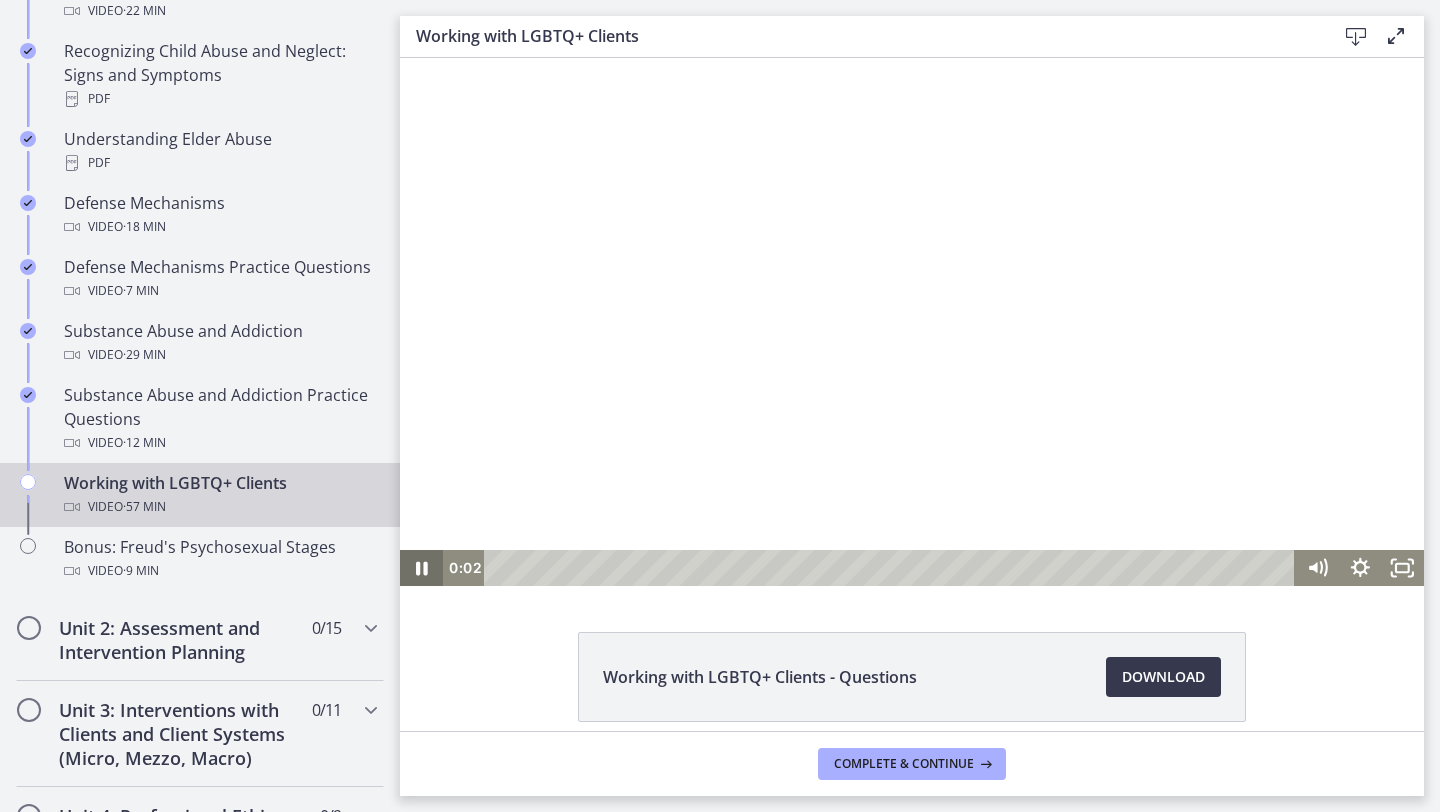 click 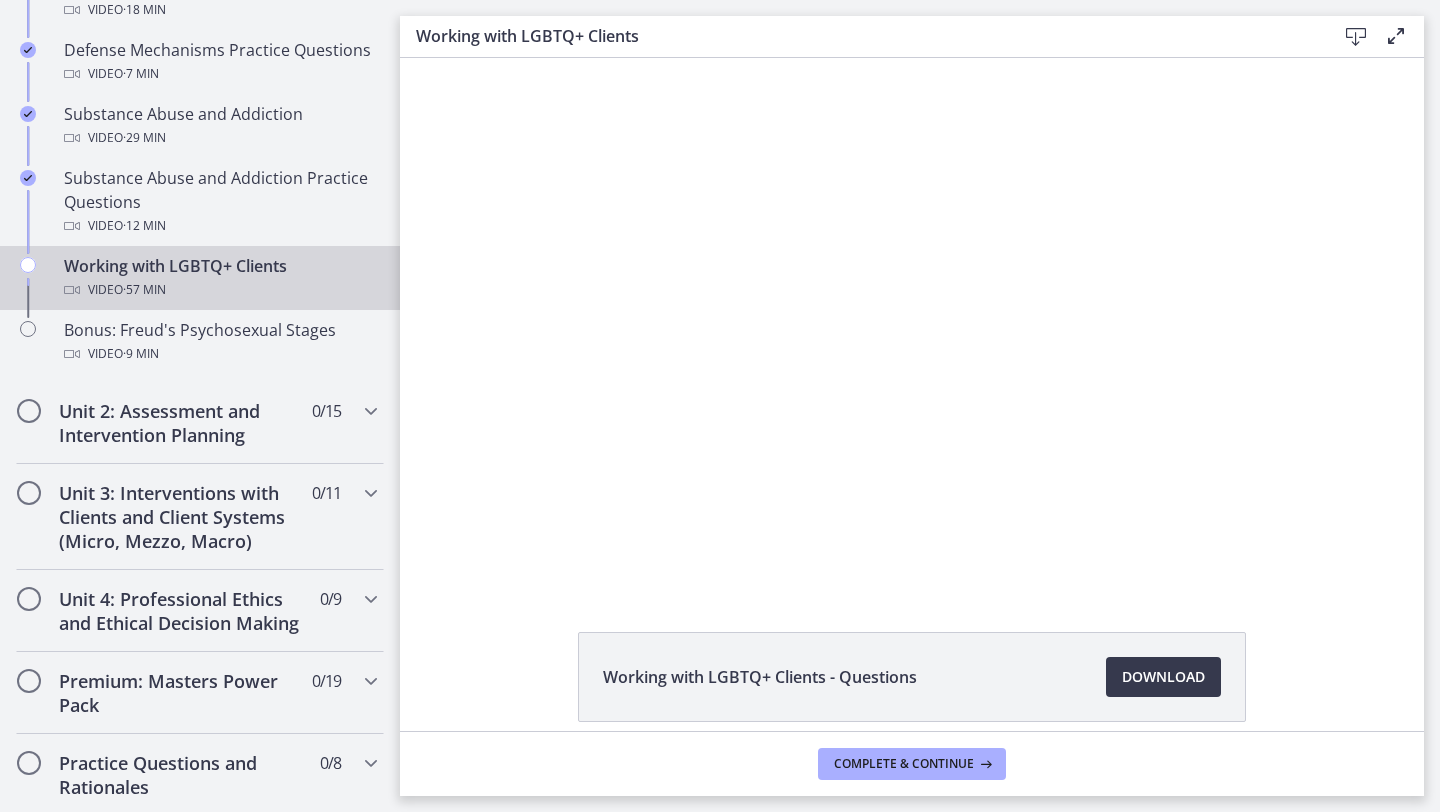 scroll, scrollTop: 1259, scrollLeft: 0, axis: vertical 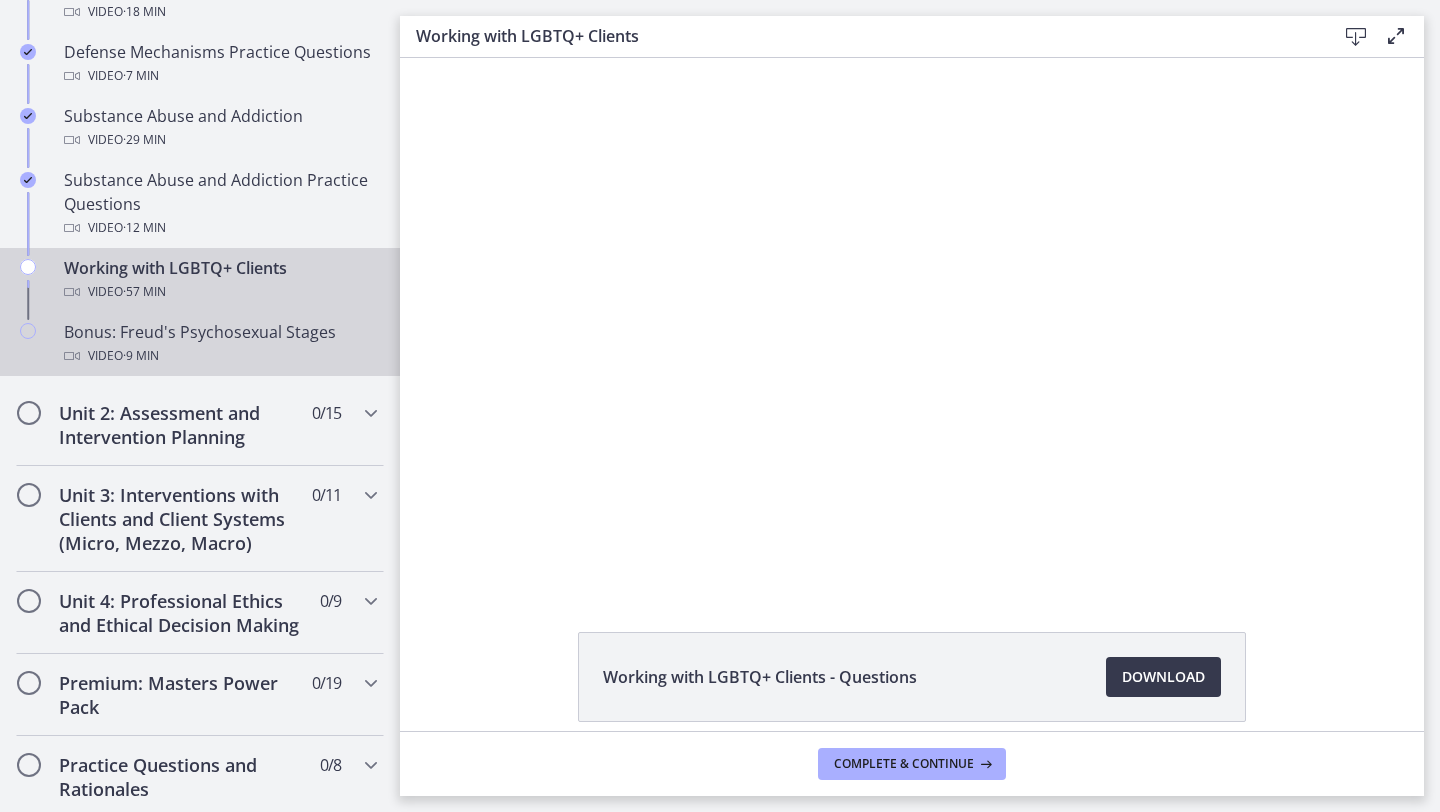click on "Bonus: Freud's Psychosexual Stages
Video
·  9 min" at bounding box center [220, 344] 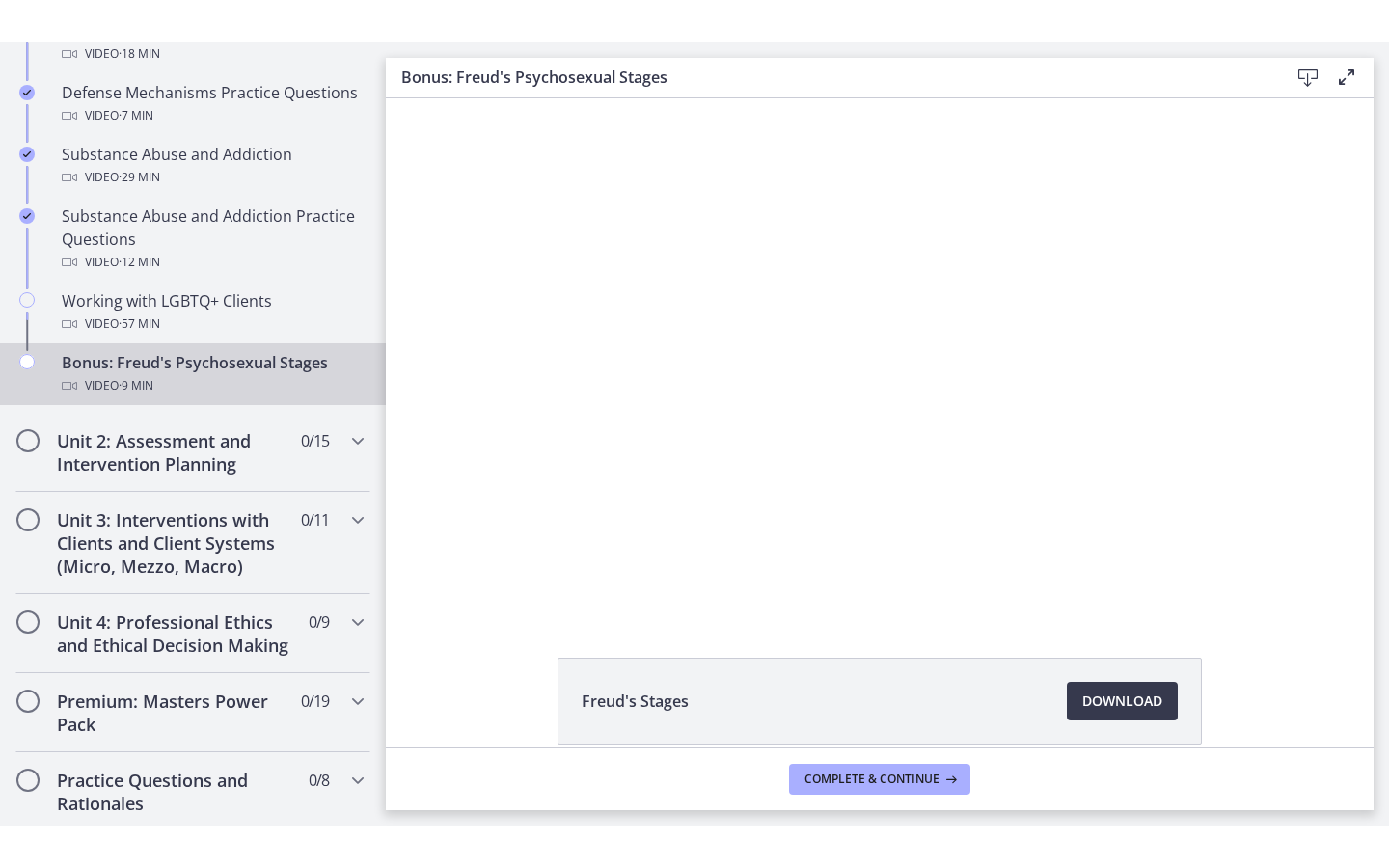 scroll, scrollTop: 0, scrollLeft: 0, axis: both 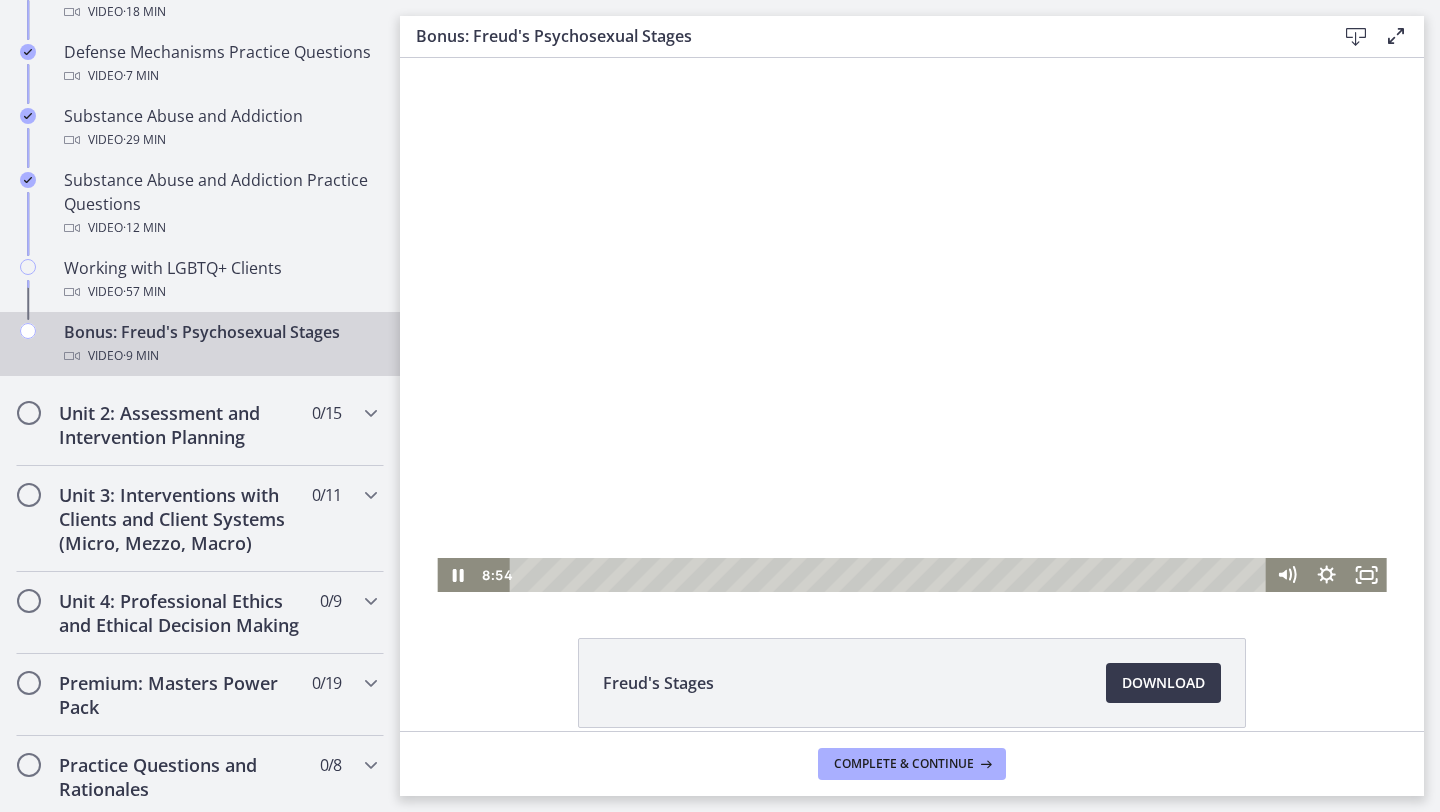 click at bounding box center (890, 575) 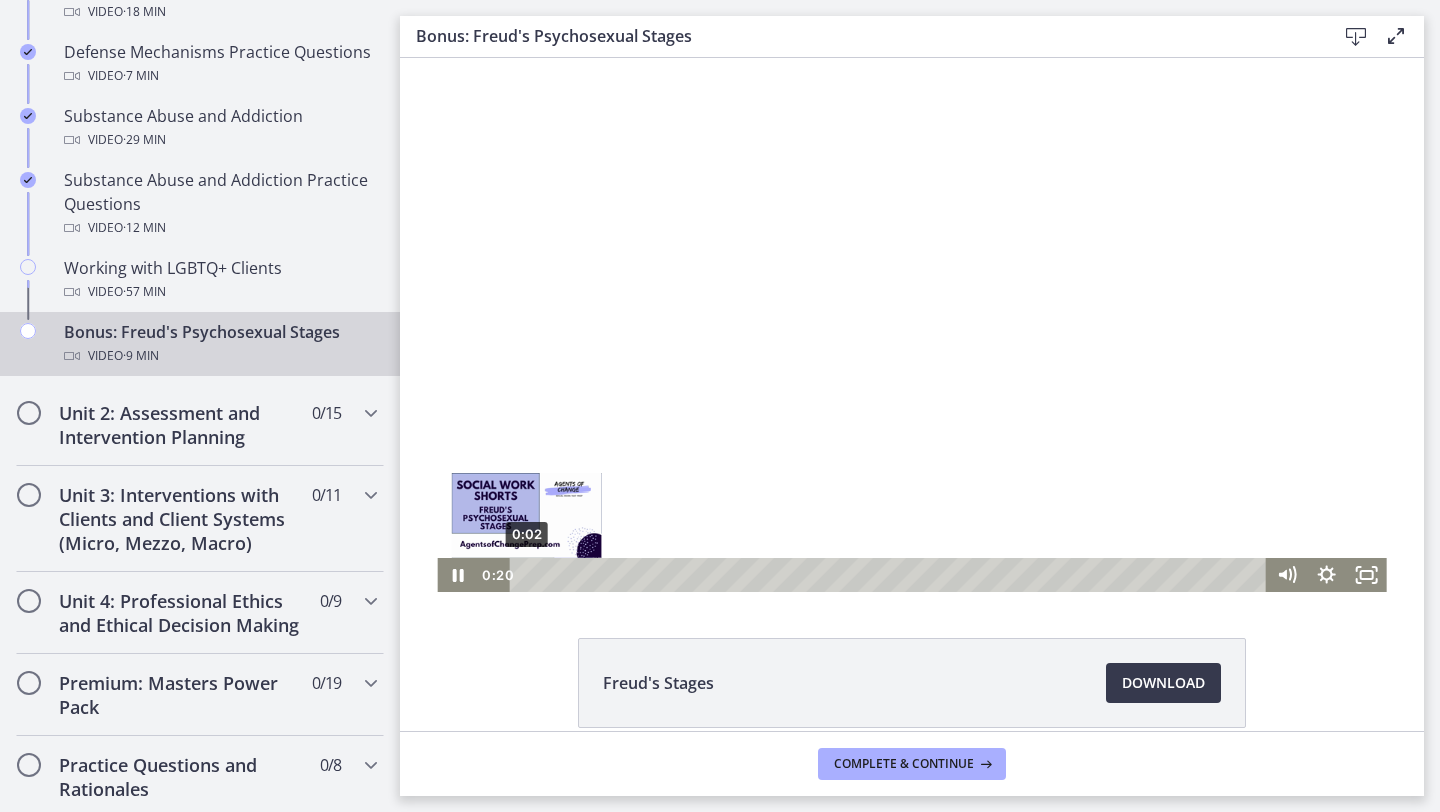 click on "0:02" at bounding box center (890, 575) 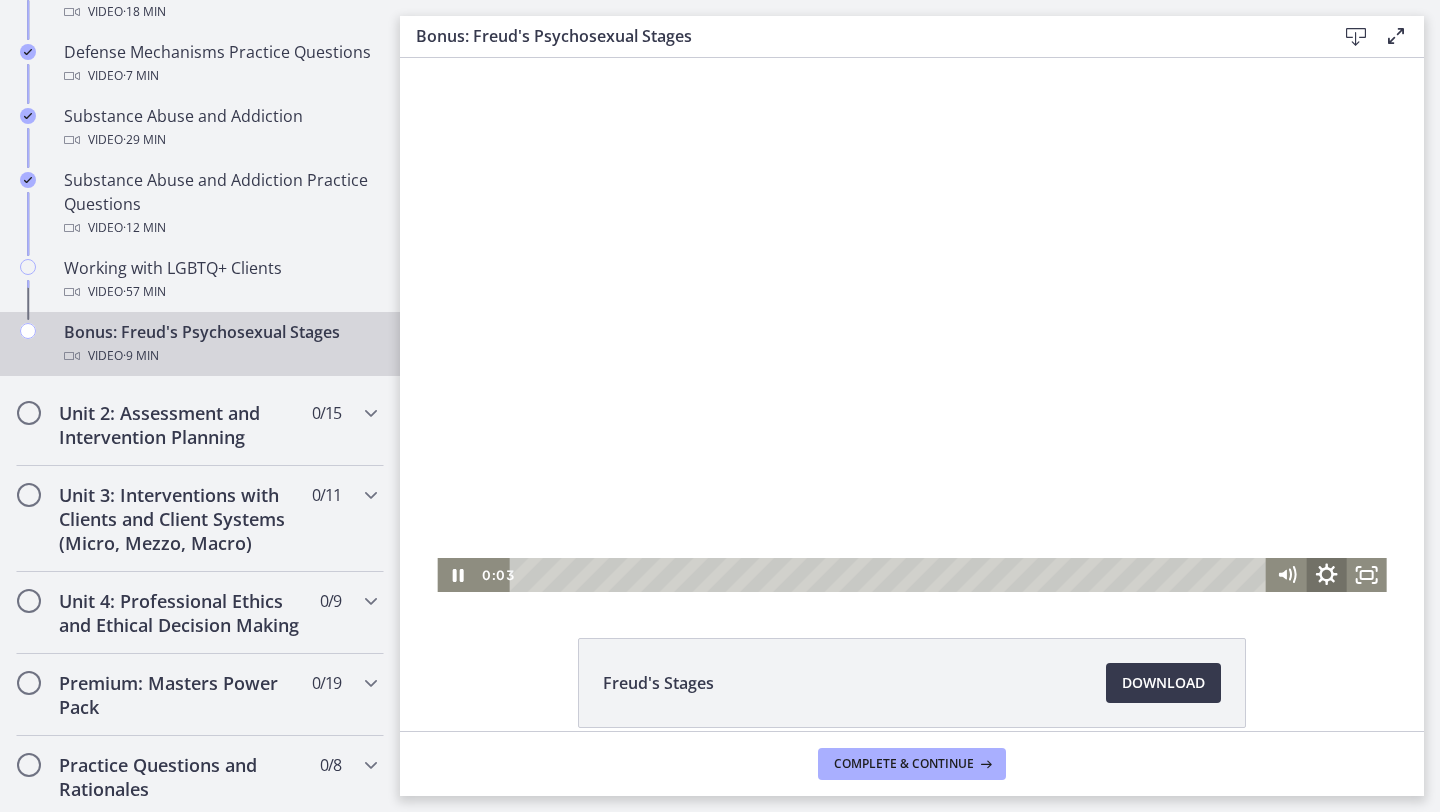 click 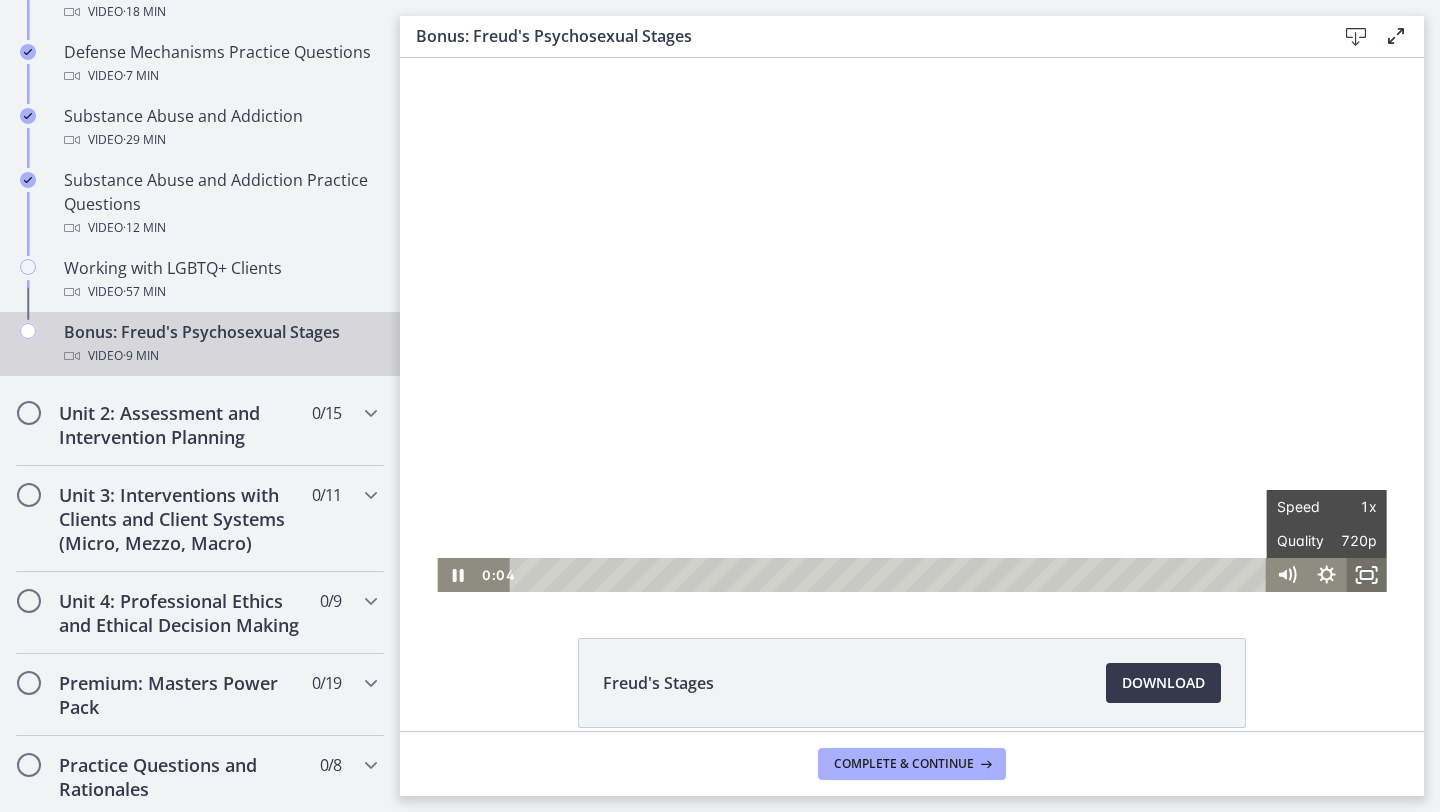 click 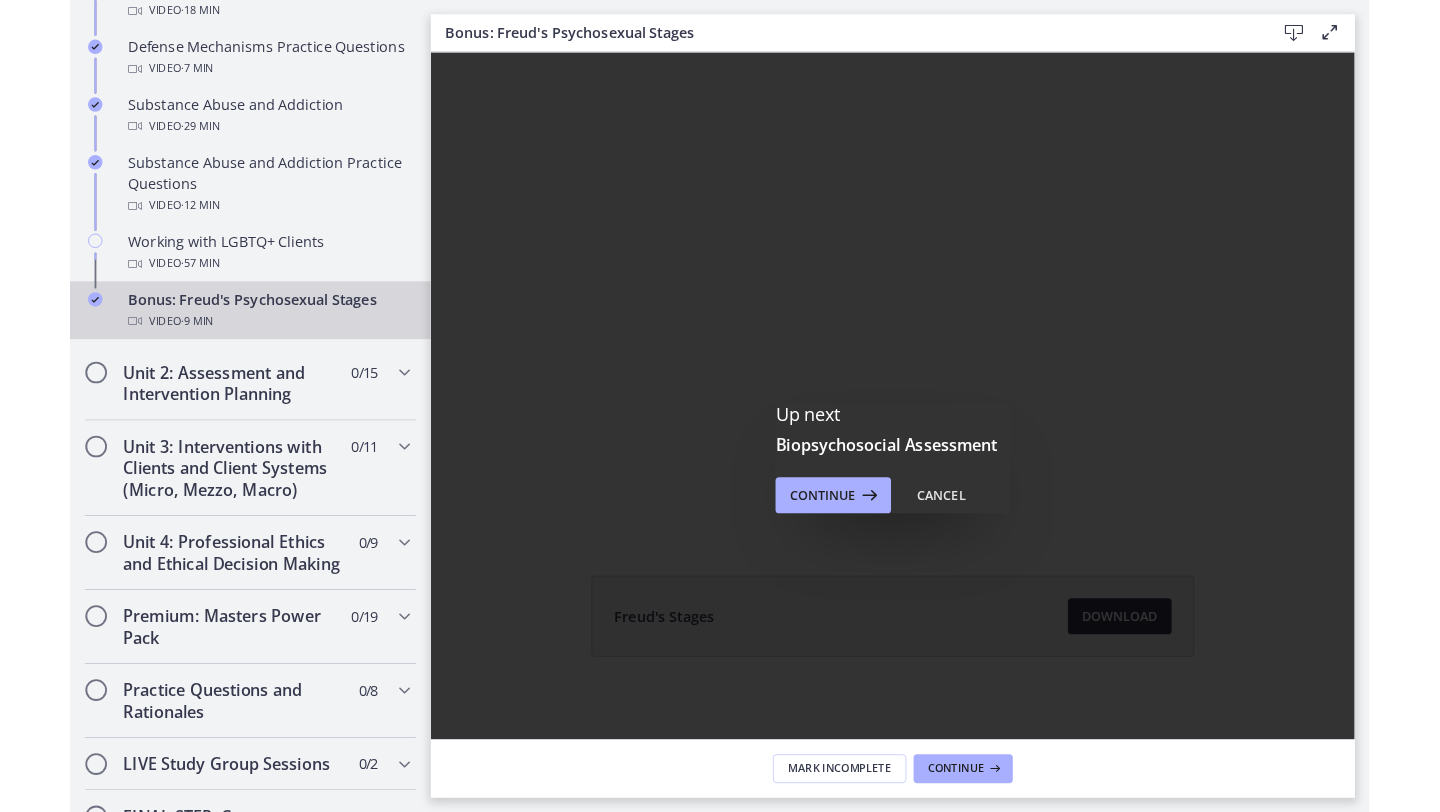 scroll, scrollTop: 0, scrollLeft: 0, axis: both 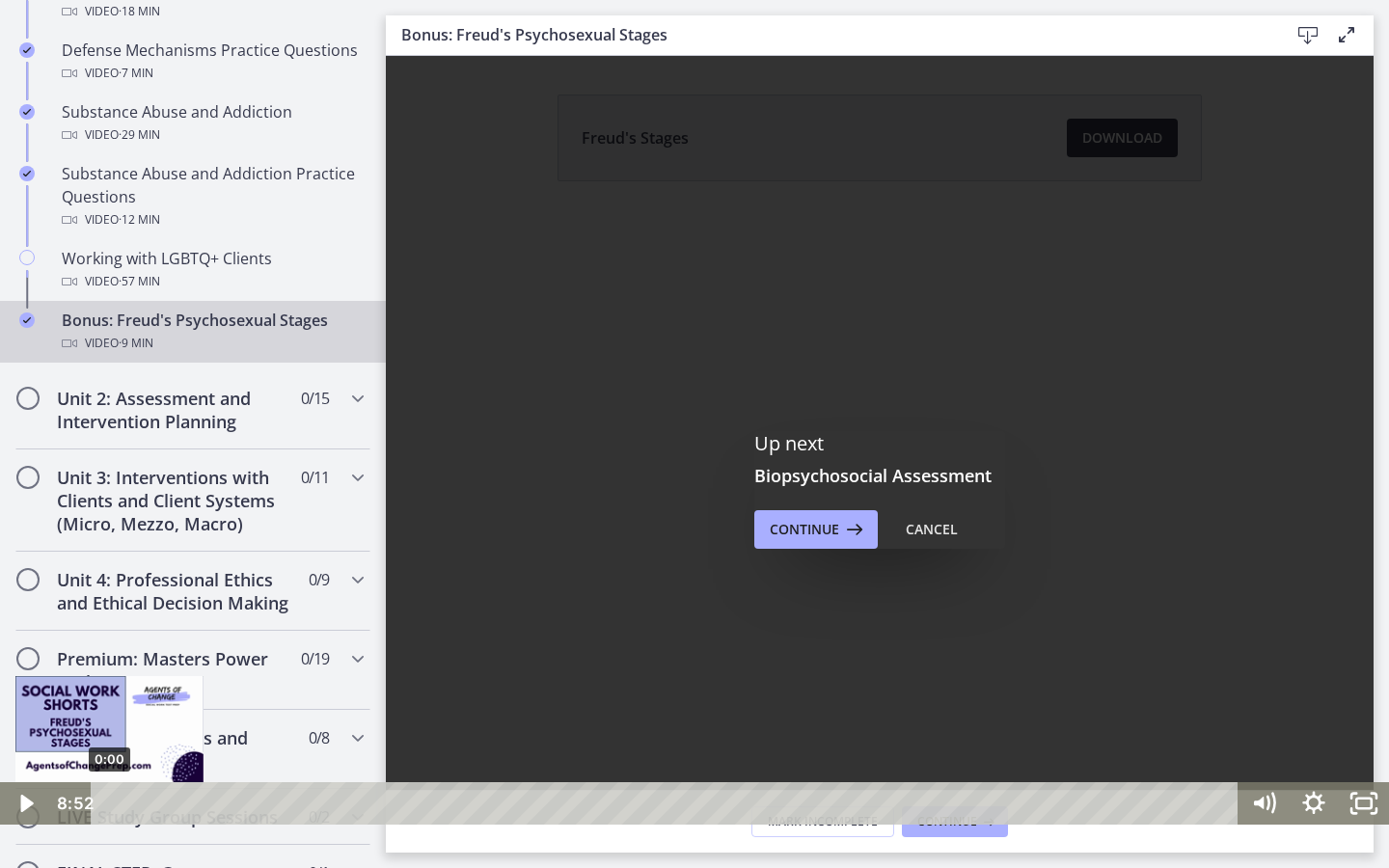 click on "0:00" at bounding box center (667, 803) 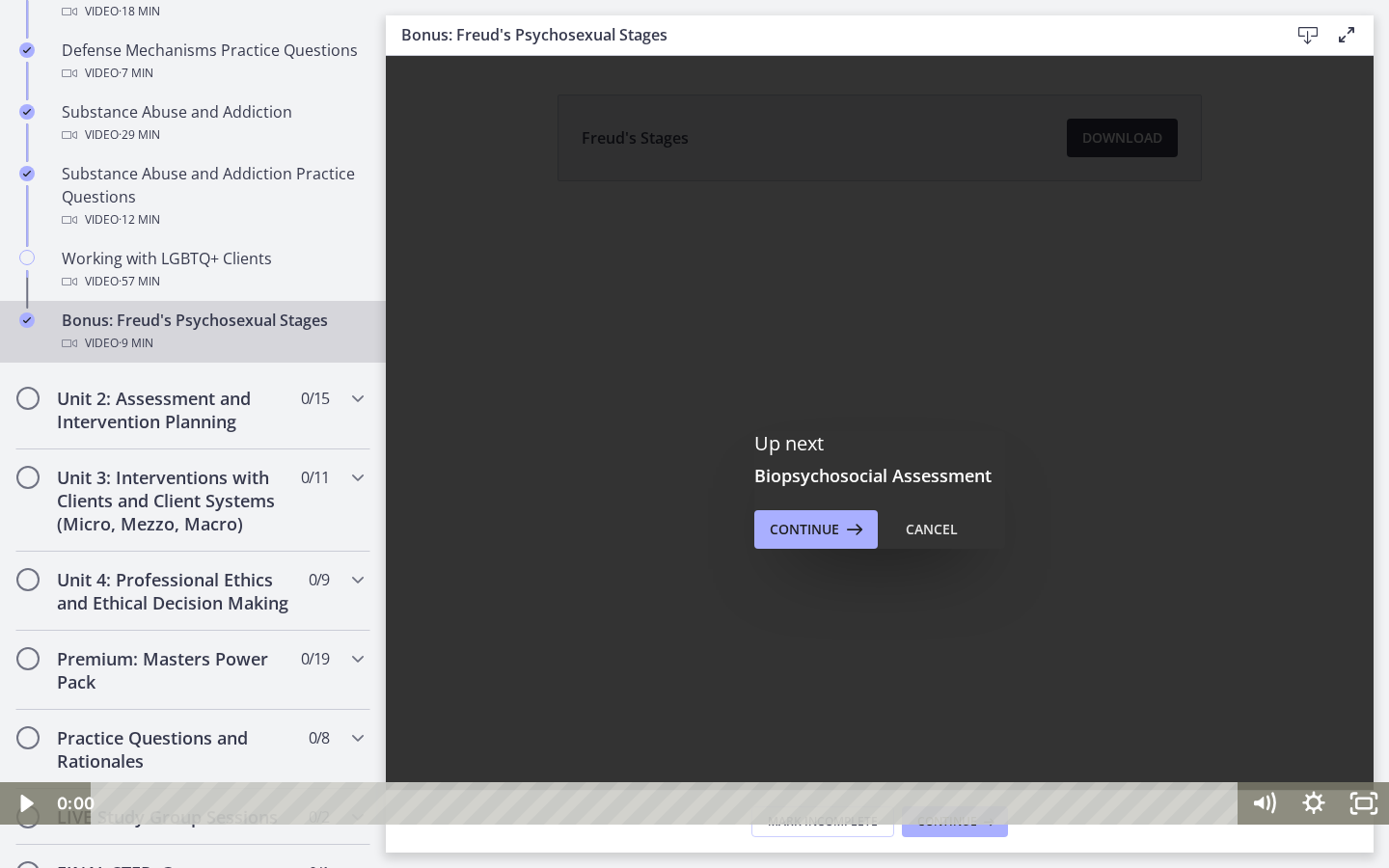 click at bounding box center [694, 434] 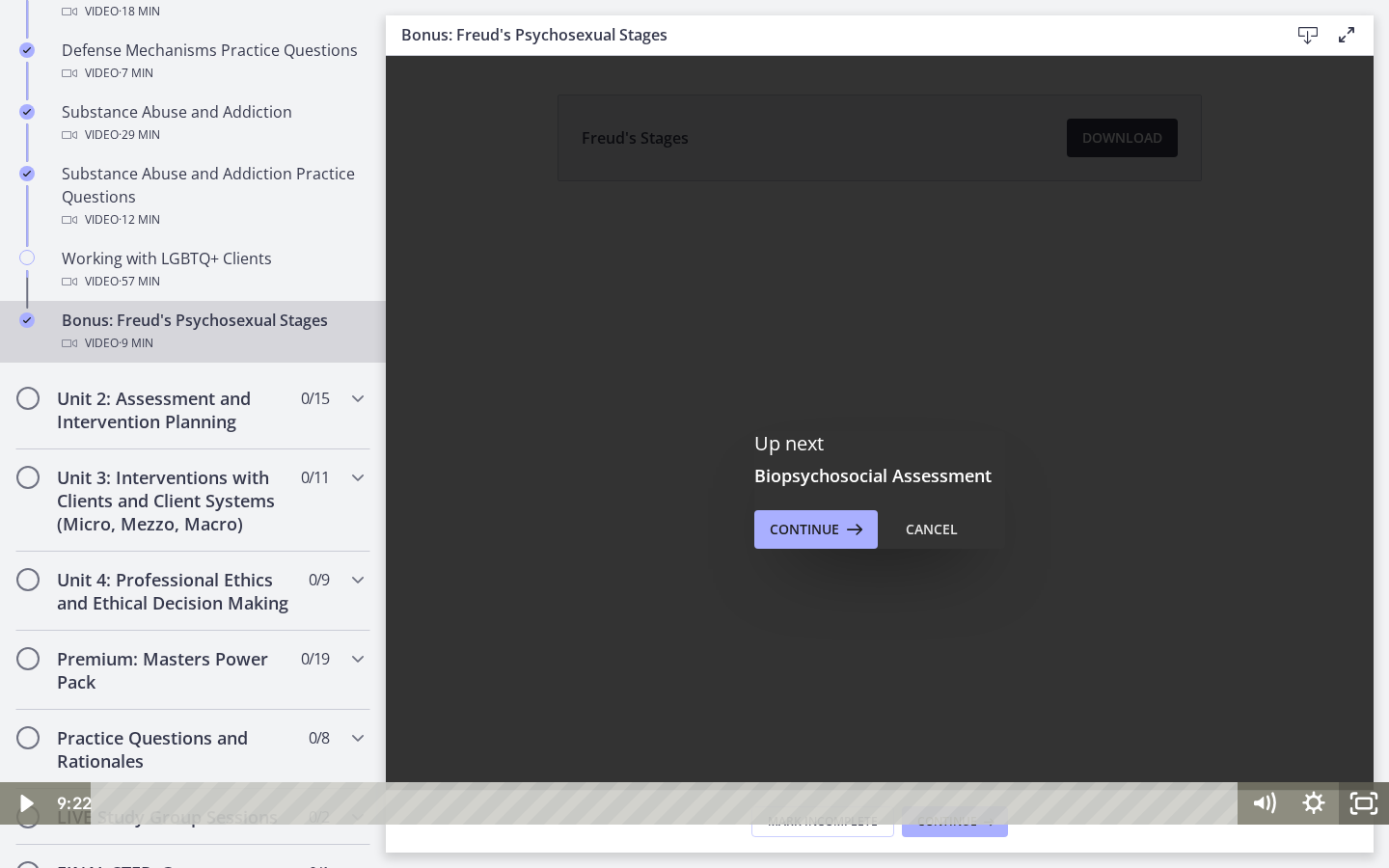 click 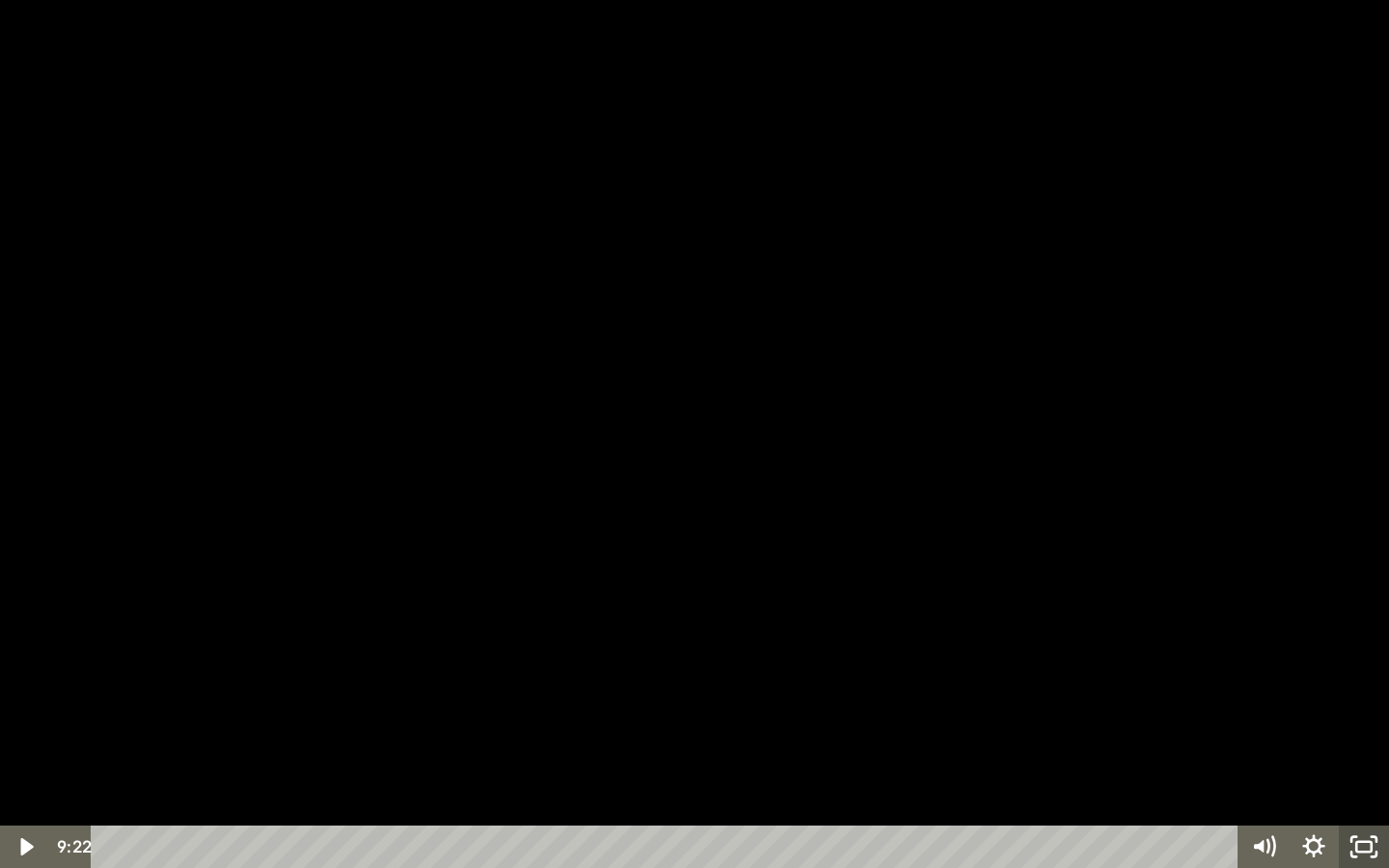 click 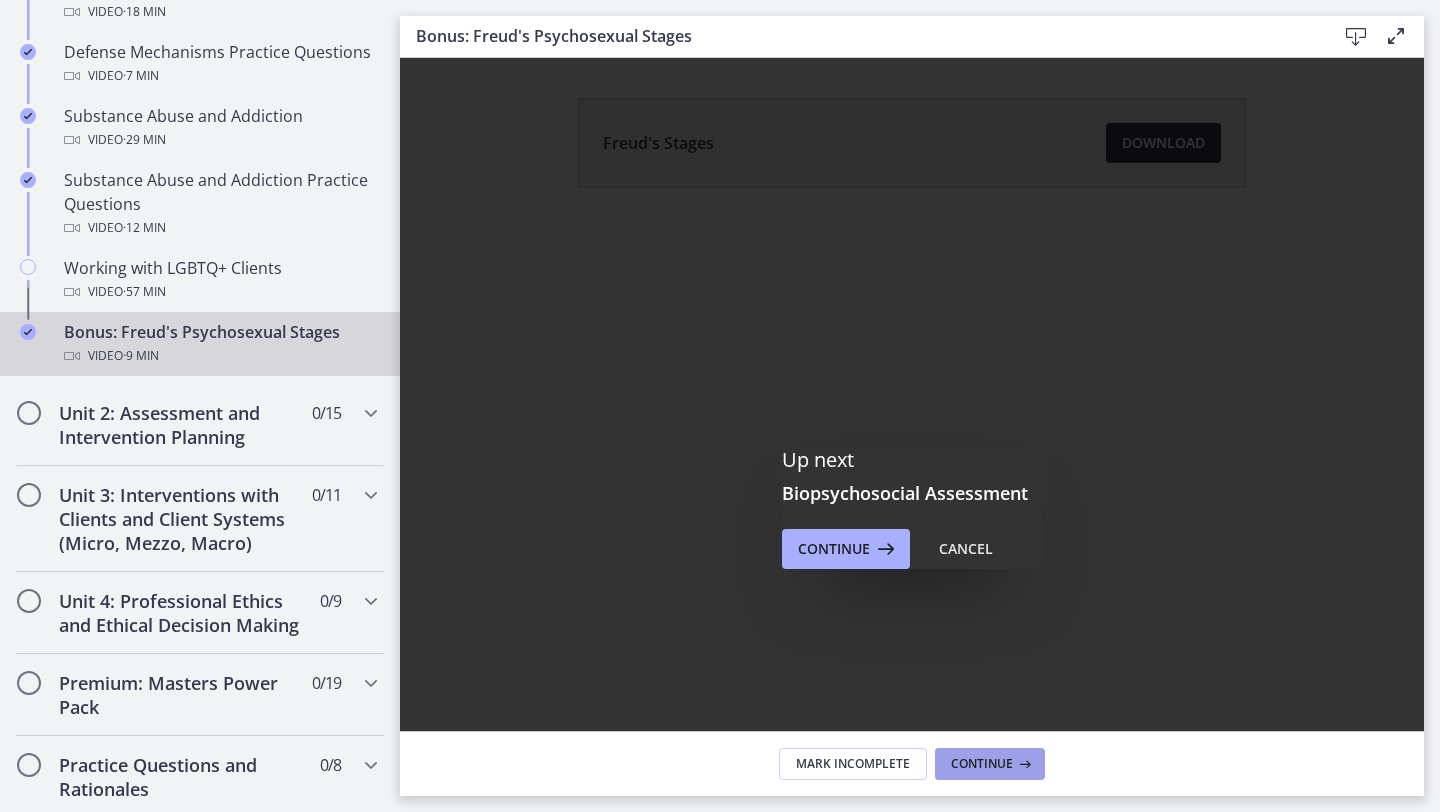 click on "Continue" at bounding box center [990, 764] 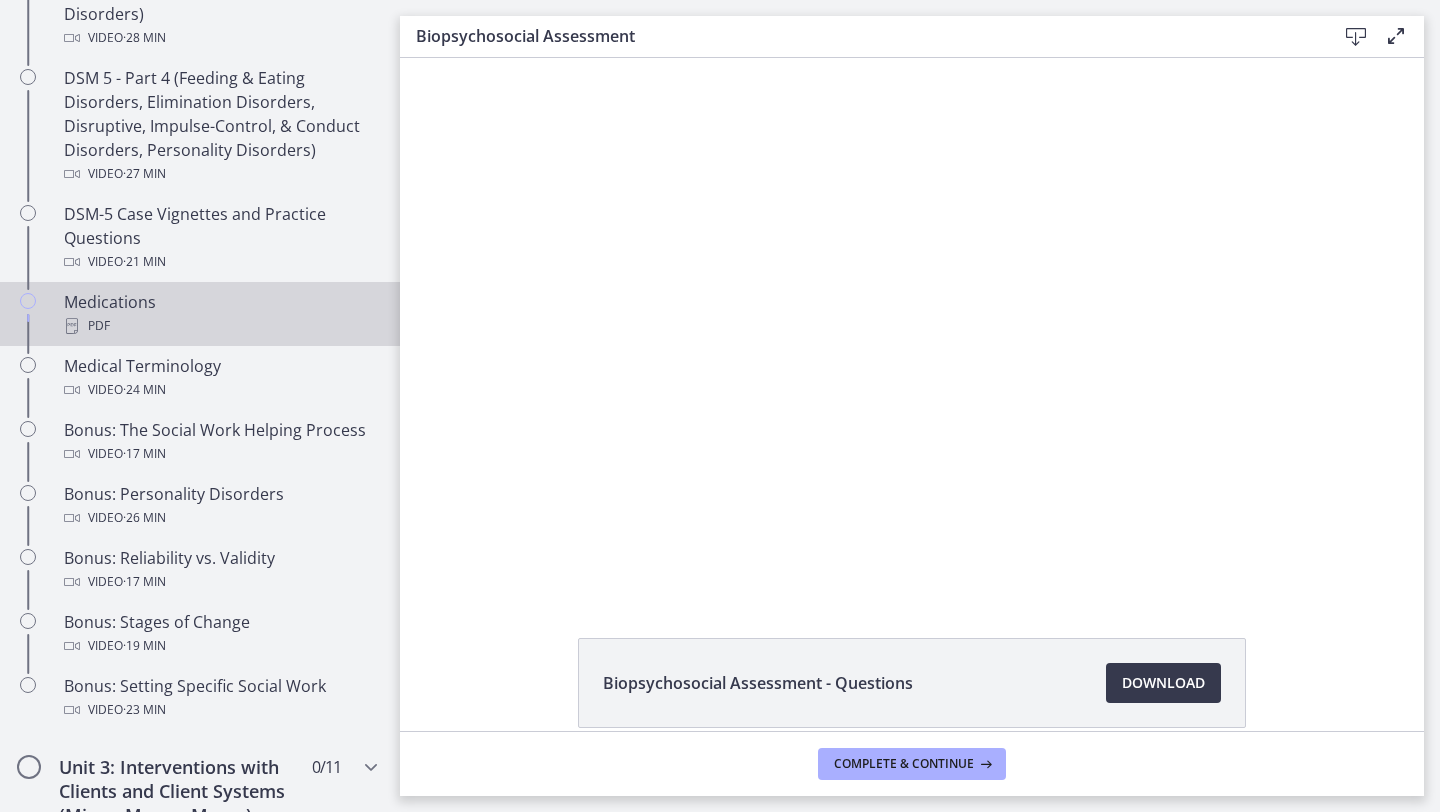 scroll, scrollTop: 994, scrollLeft: 0, axis: vertical 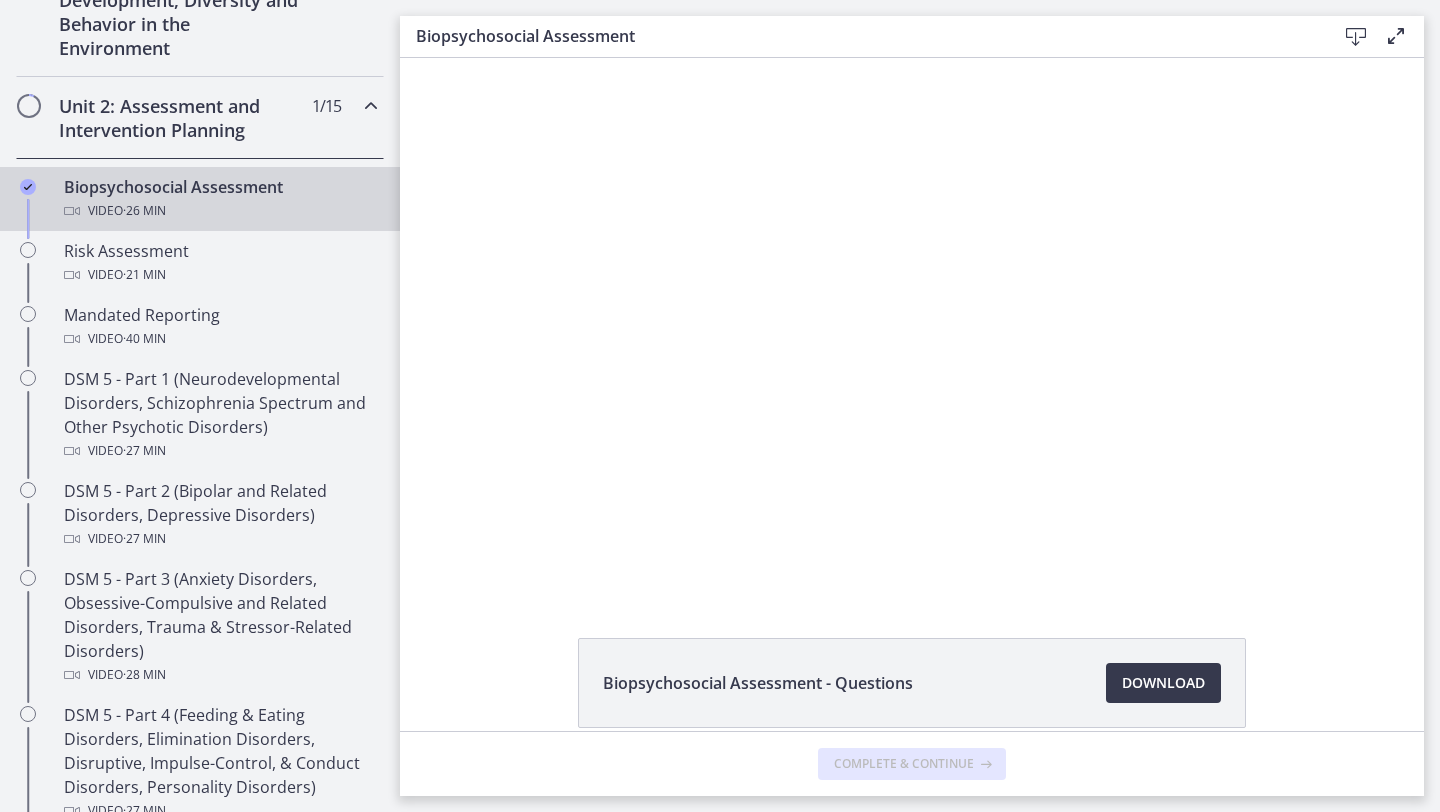 click on "Unit 2: Assessment and Intervention Planning
1  /  15
Completed" at bounding box center (200, 118) 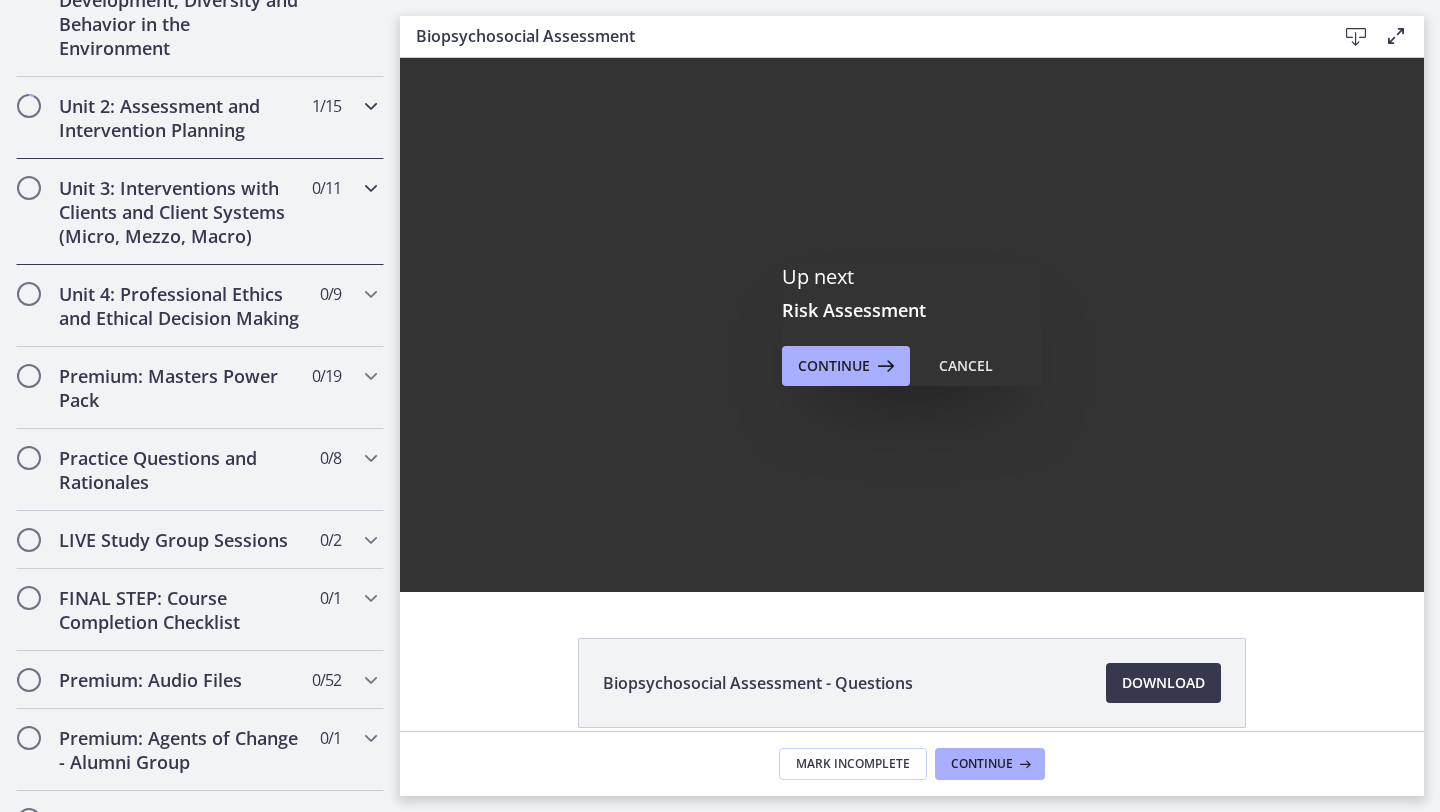 scroll, scrollTop: 0, scrollLeft: 0, axis: both 